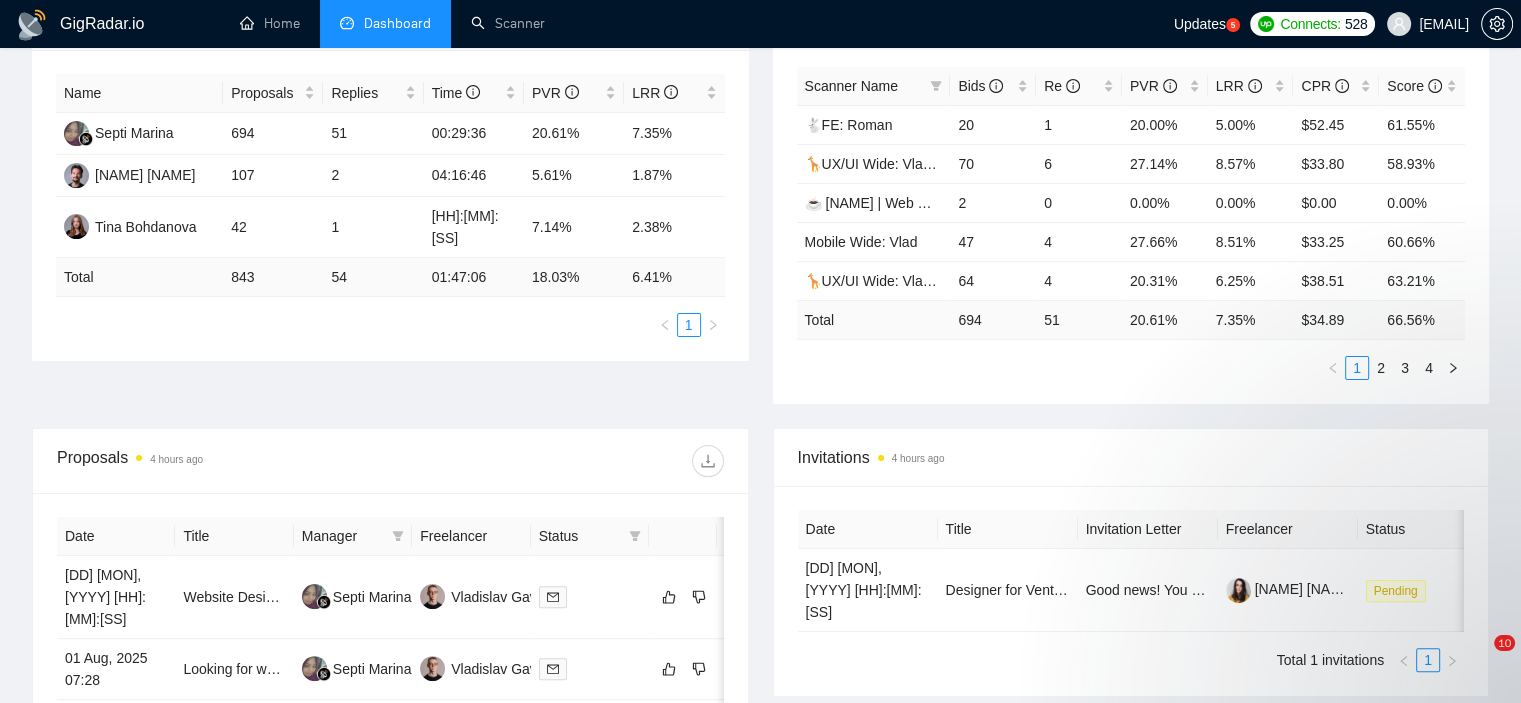 scroll, scrollTop: 408, scrollLeft: 0, axis: vertical 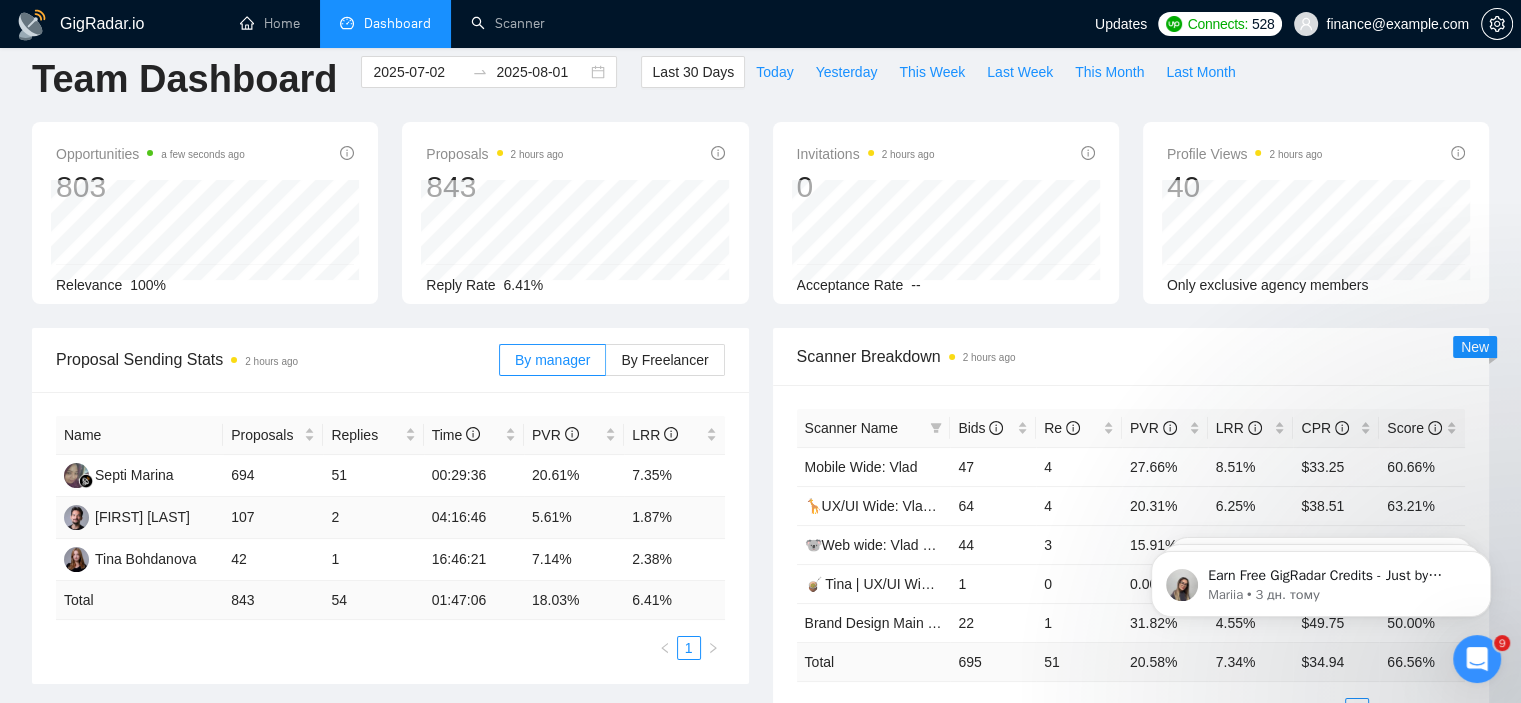click on "107" at bounding box center (273, 518) 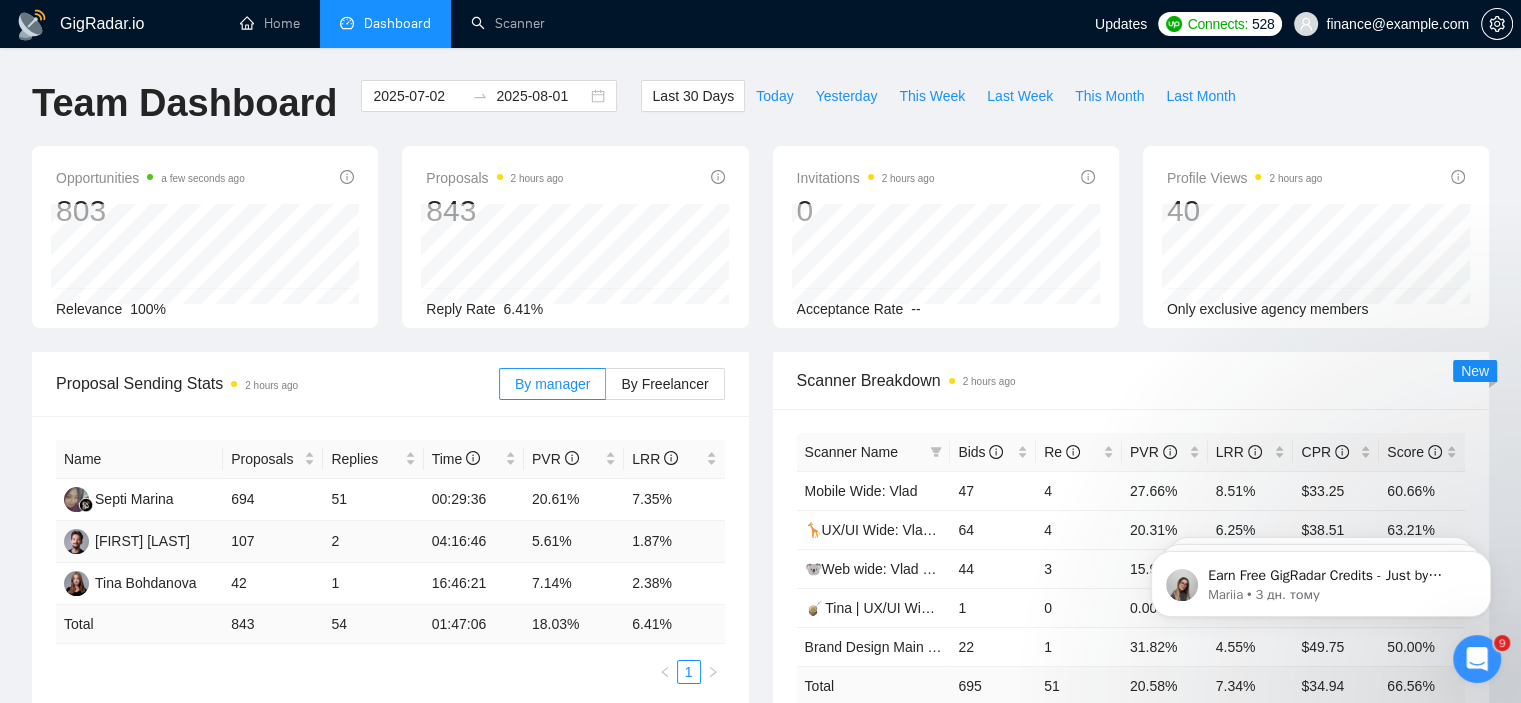 click on "107" at bounding box center (273, 542) 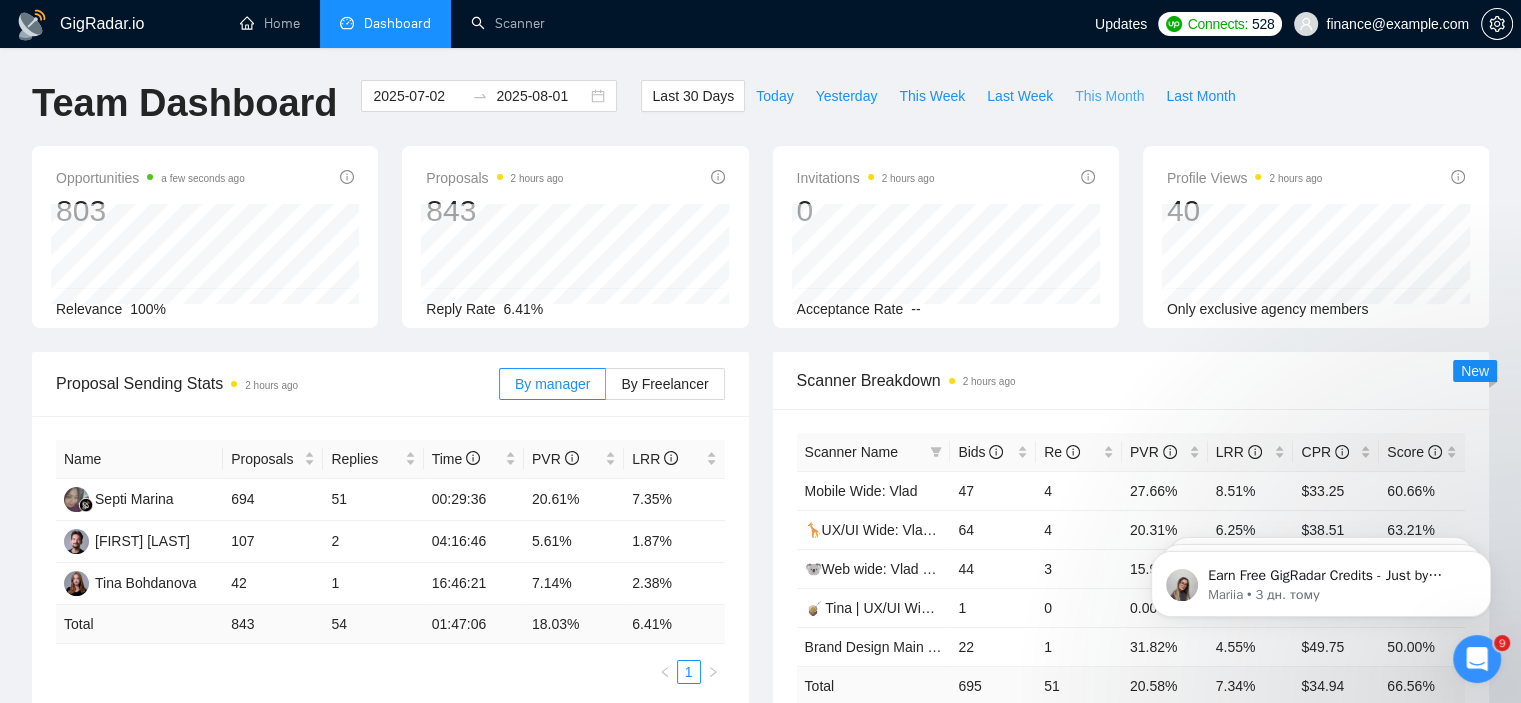 click on "This Month" at bounding box center (1109, 96) 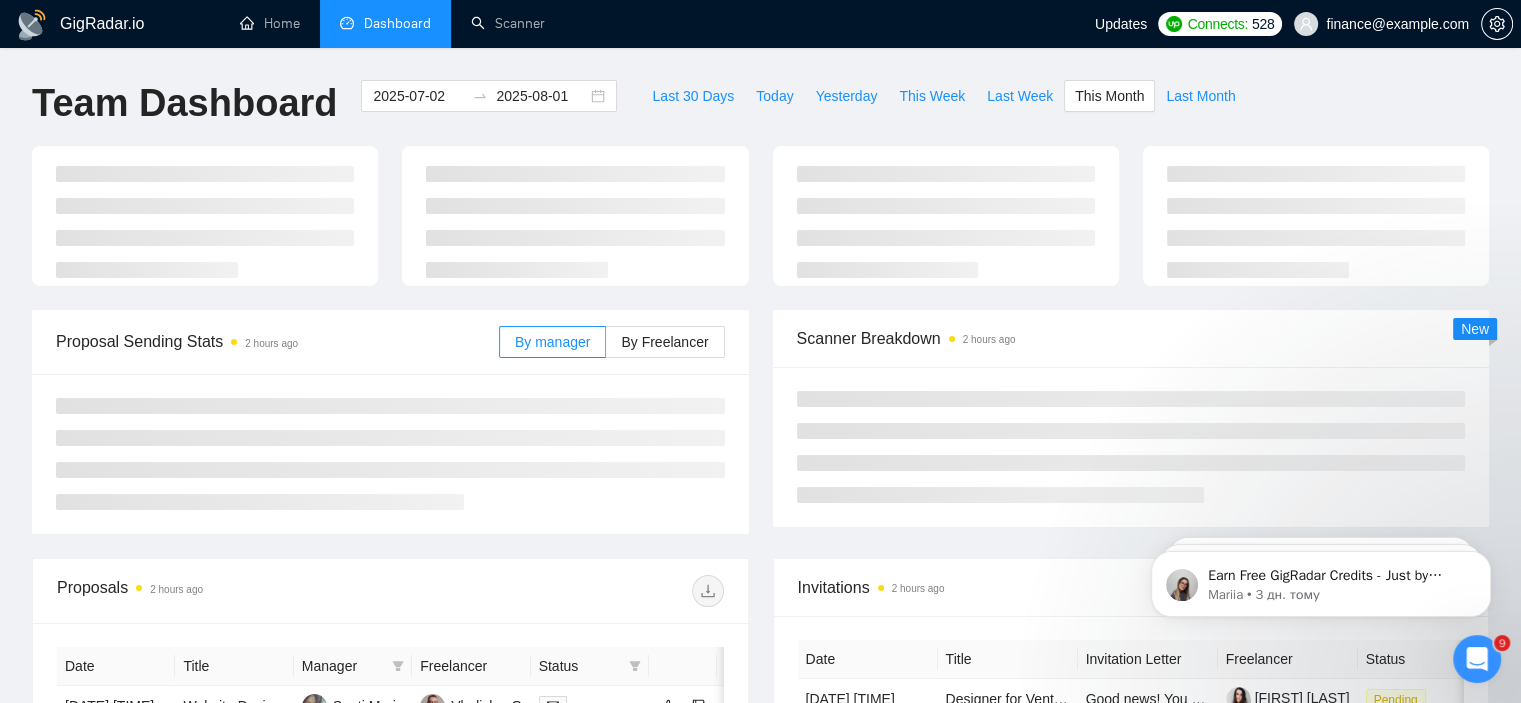 type on "2025-08-01" 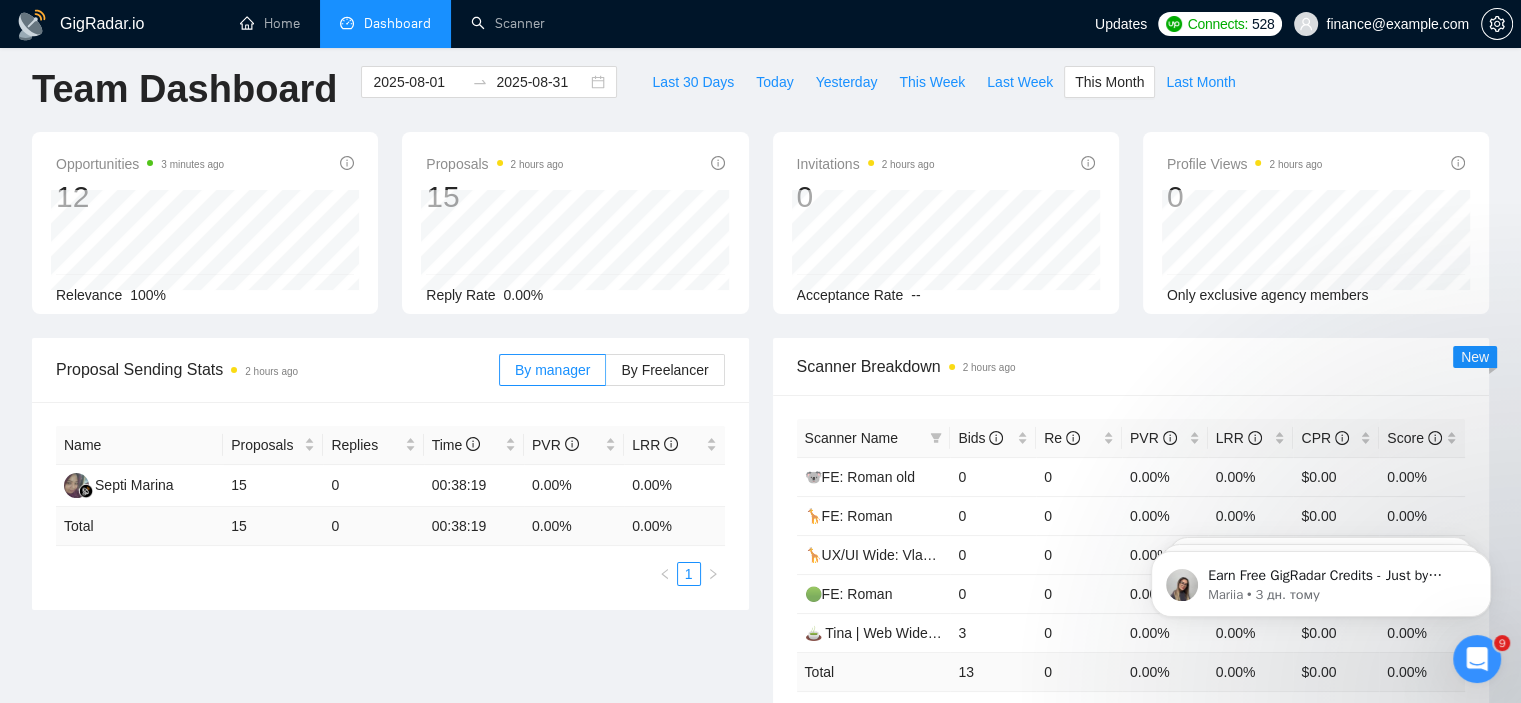 scroll, scrollTop: 0, scrollLeft: 0, axis: both 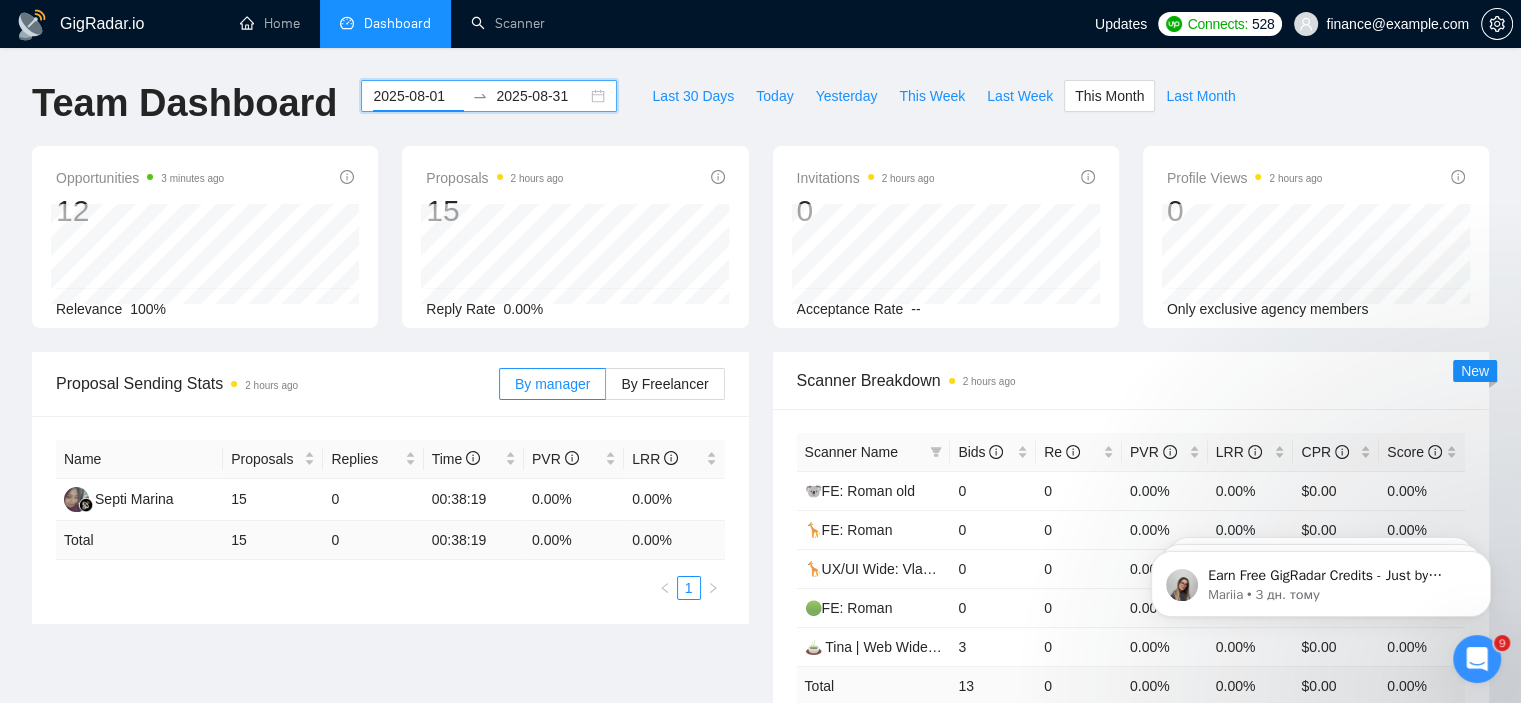 click on "2025-08-01" at bounding box center (418, 96) 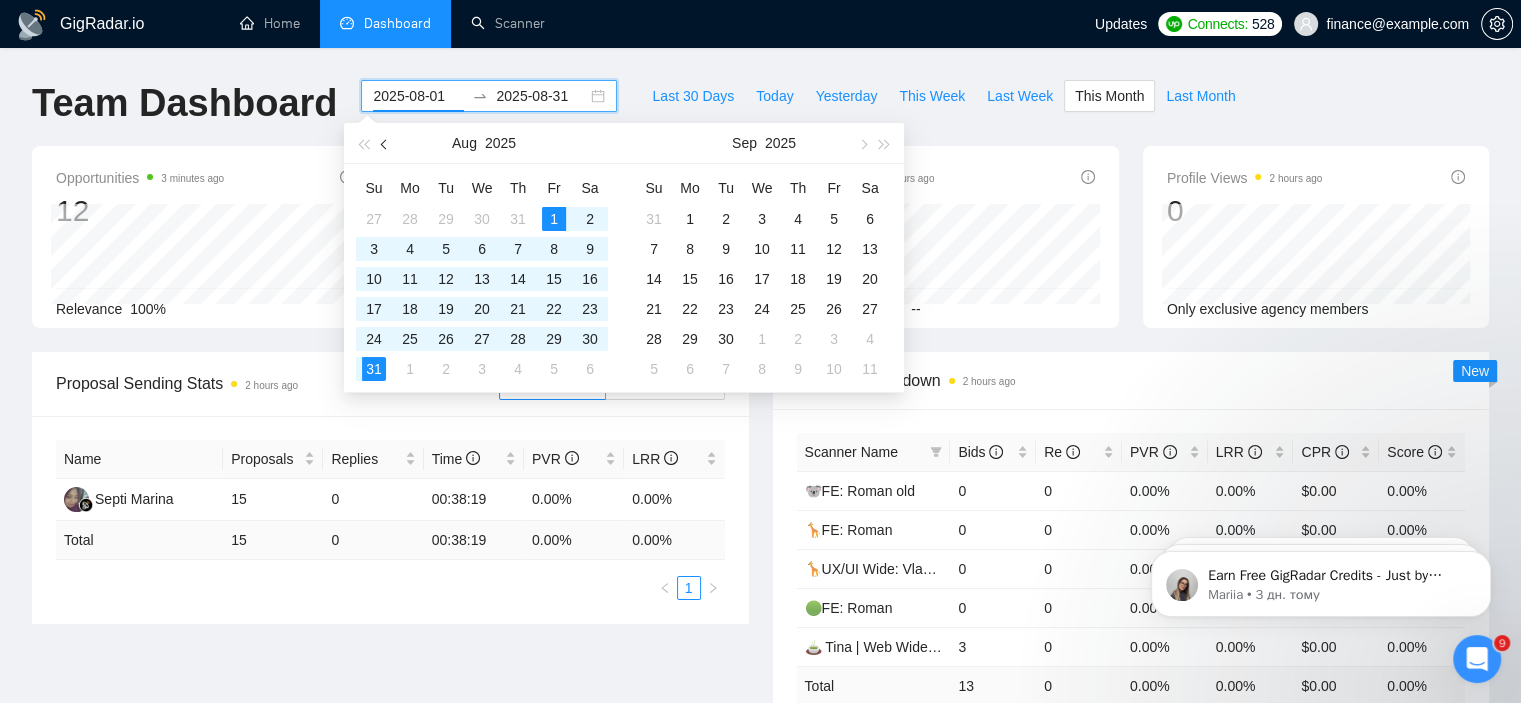 click at bounding box center [386, 144] 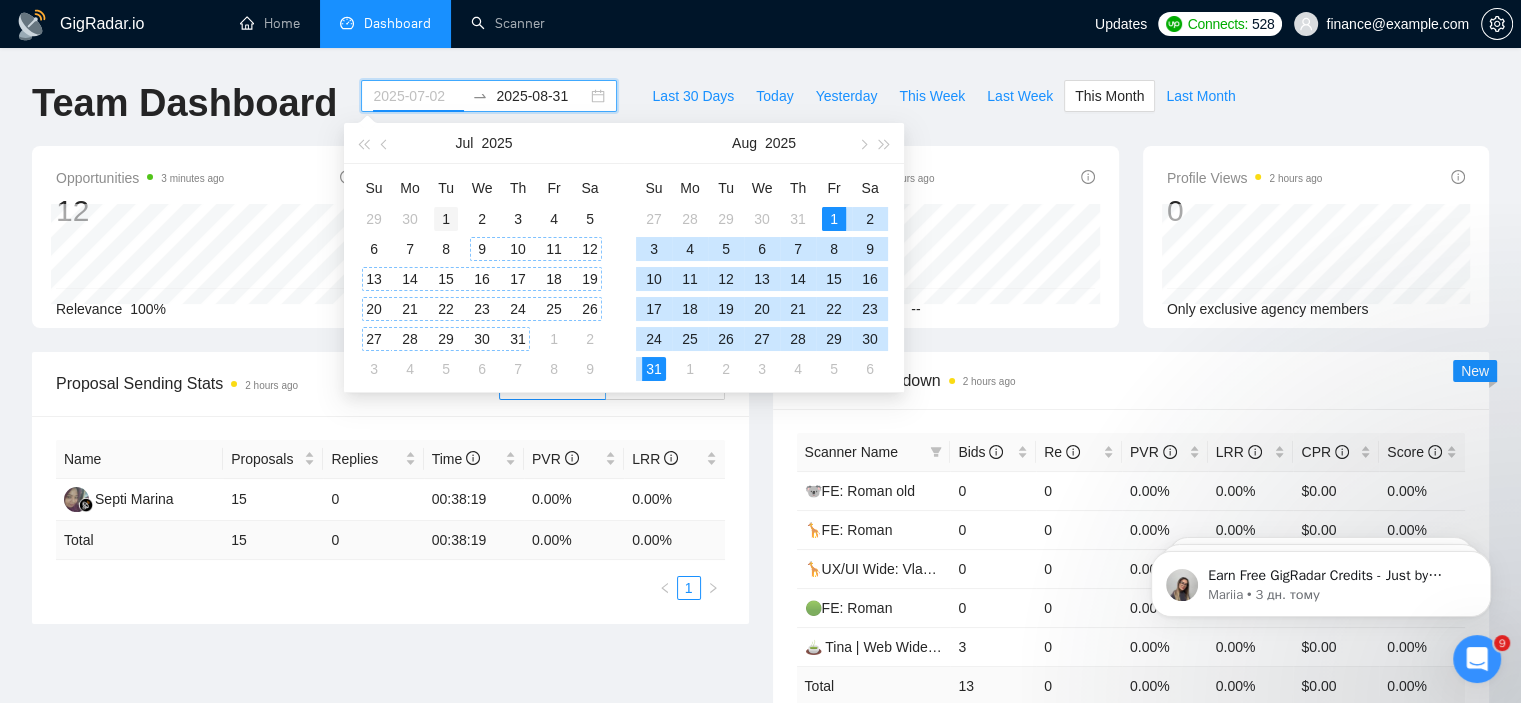 type on "2025-07-01" 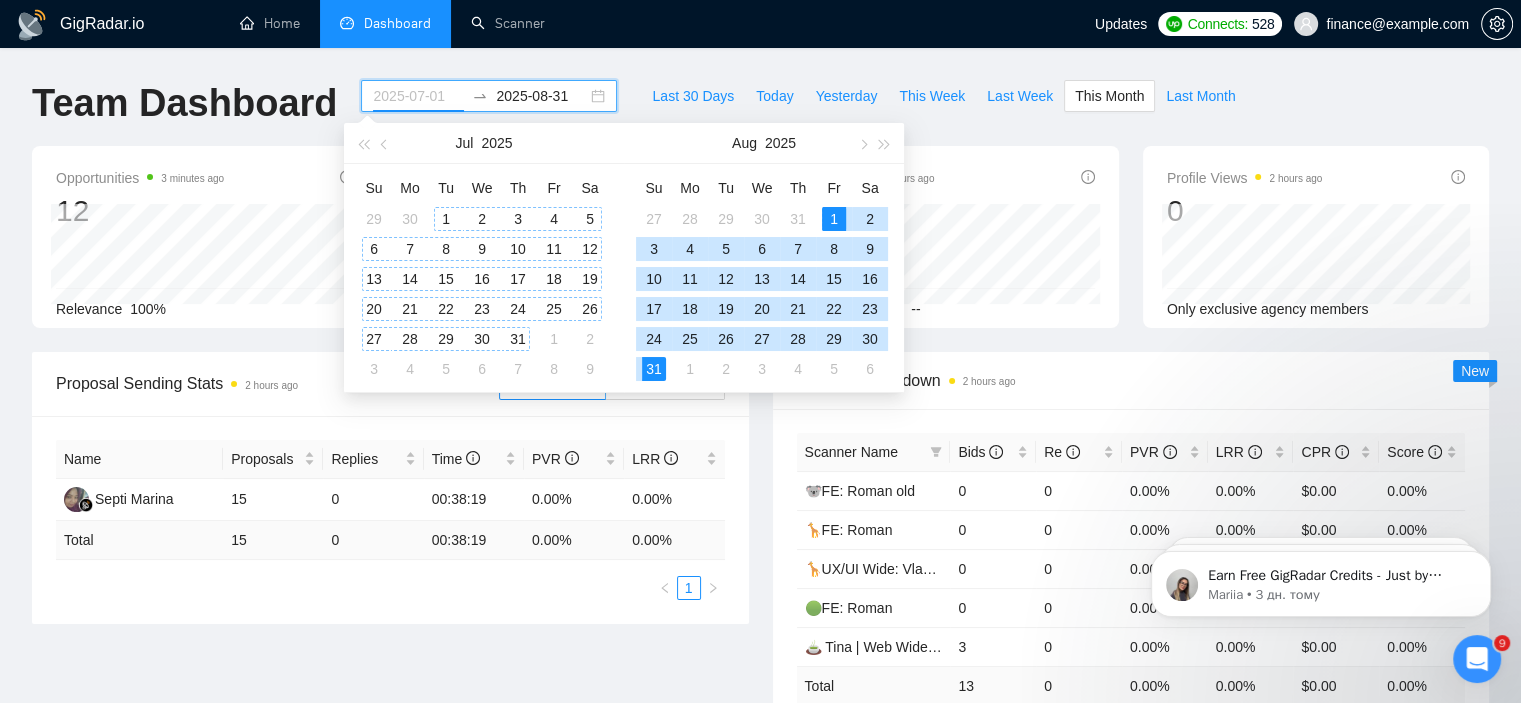 click on "1" at bounding box center (446, 219) 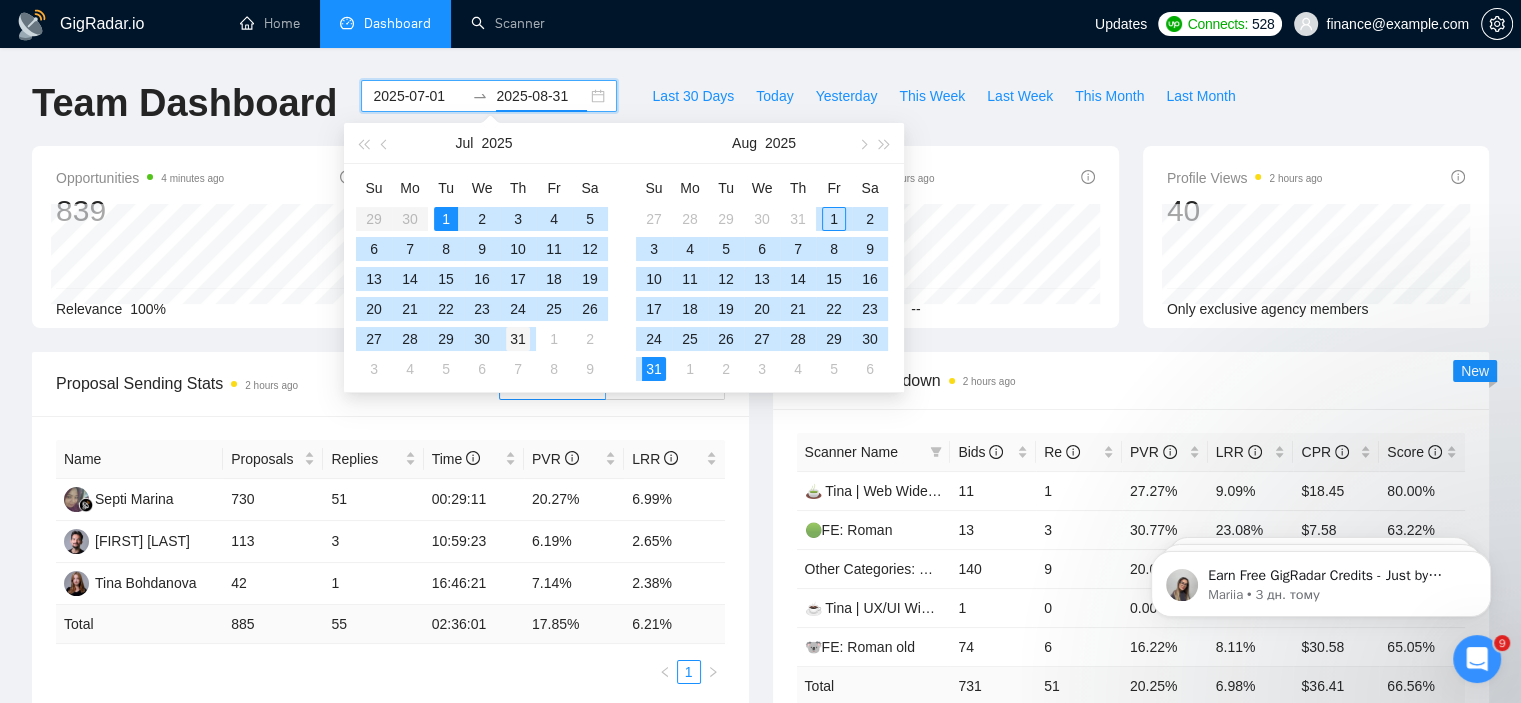 type on "2025-07-31" 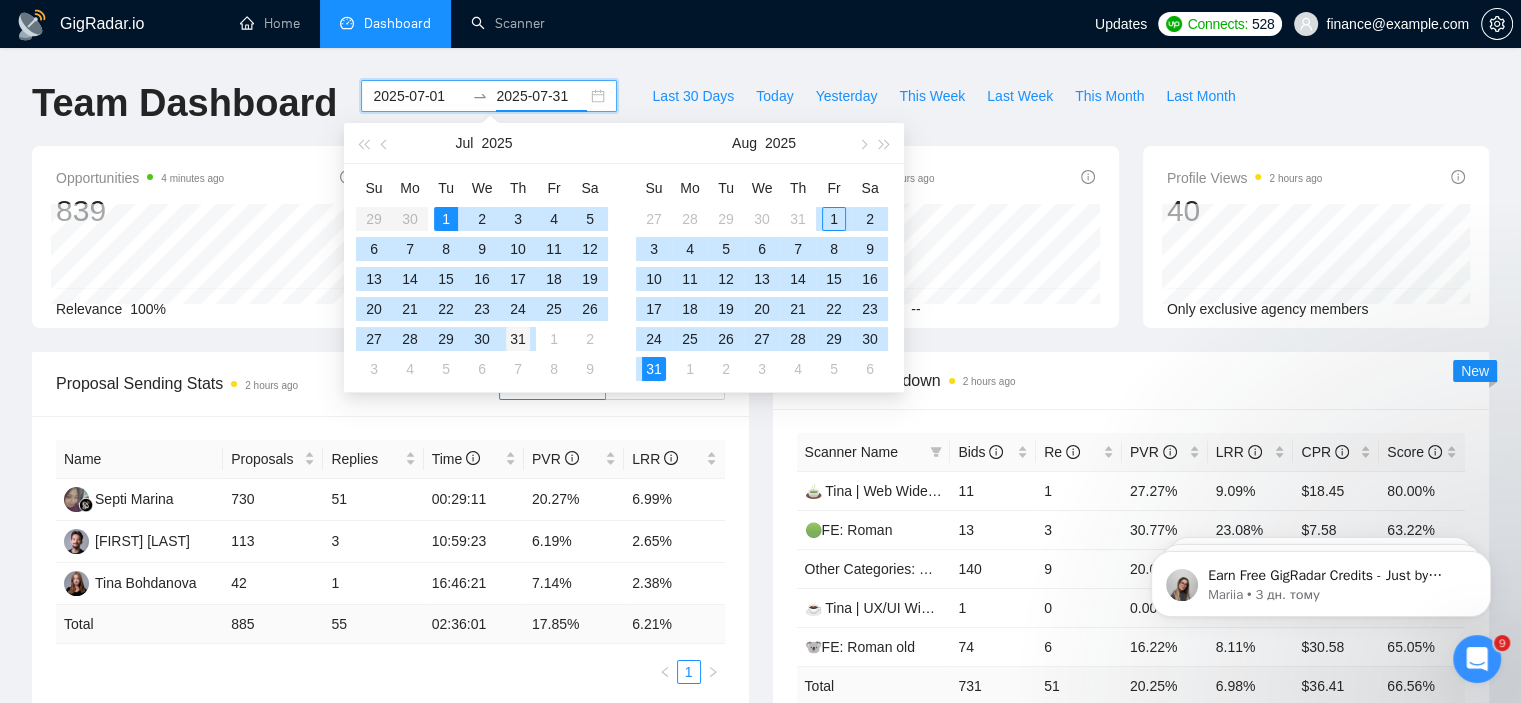 click on "31" at bounding box center (518, 339) 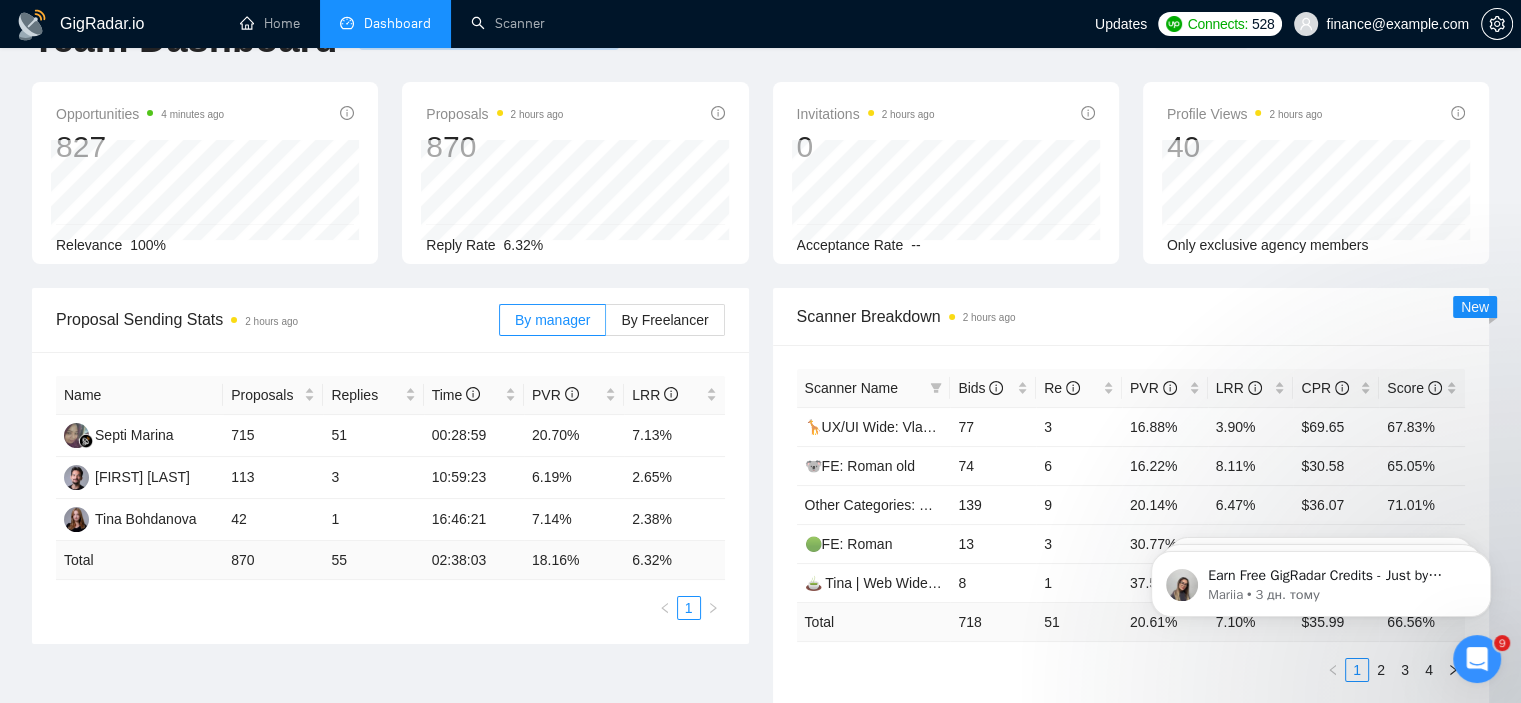 scroll, scrollTop: 60, scrollLeft: 0, axis: vertical 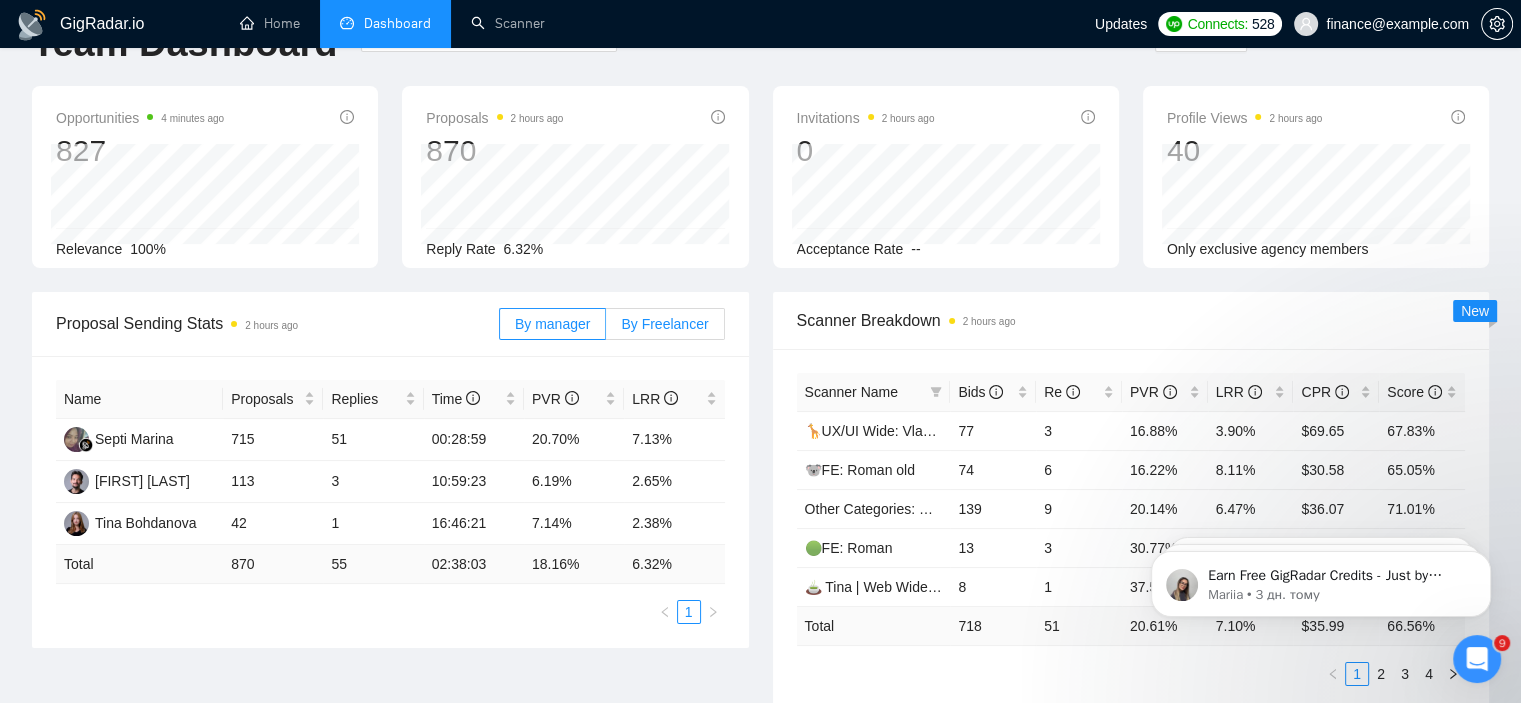 click on "By Freelancer" at bounding box center [665, 324] 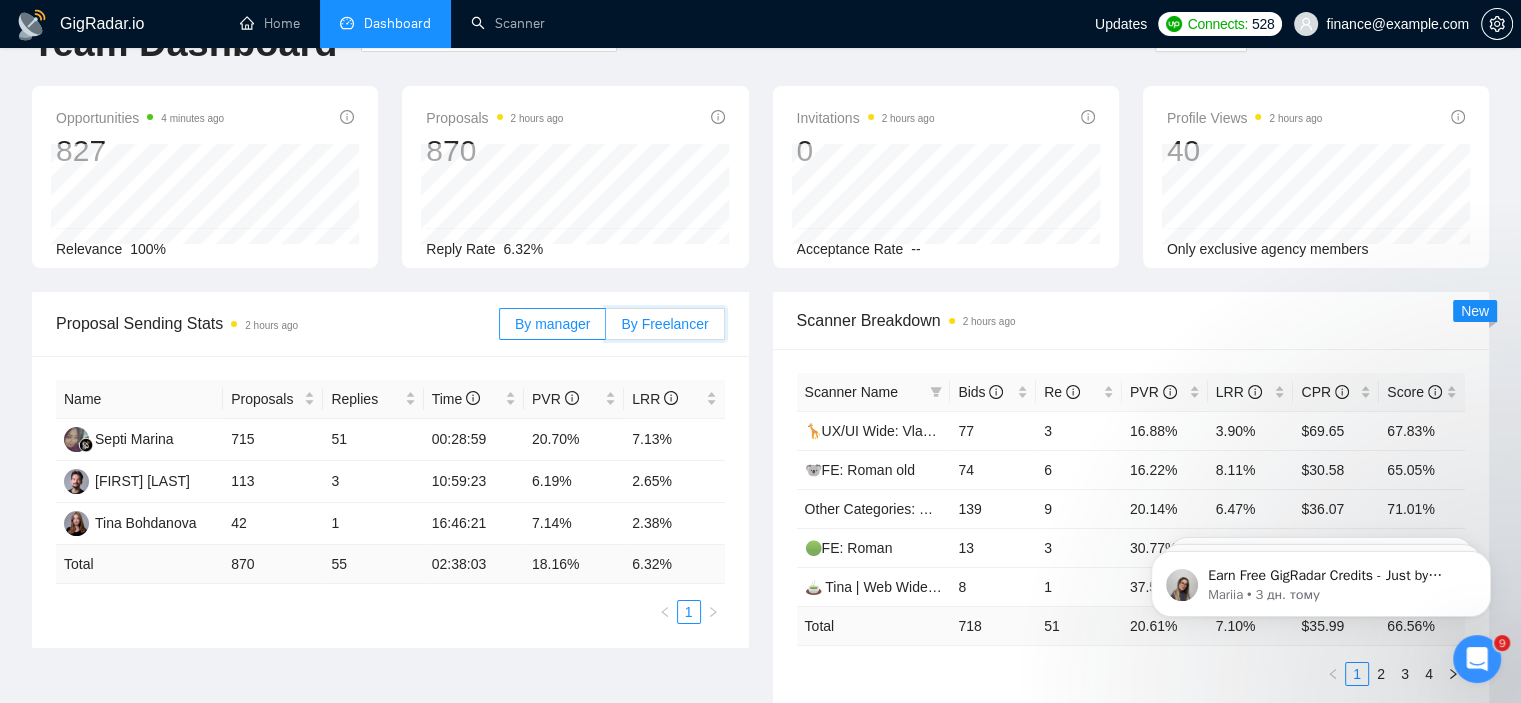 click on "By Freelancer" at bounding box center [606, 329] 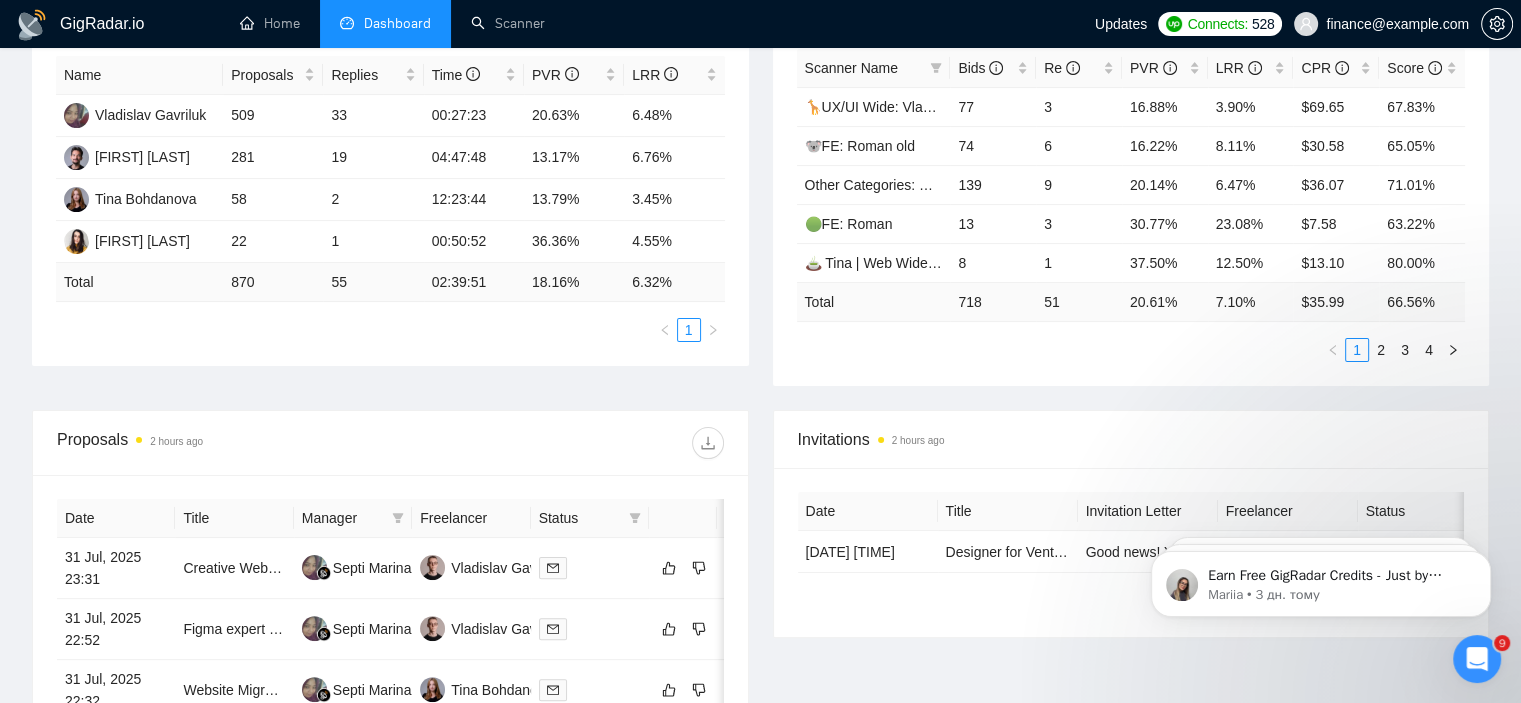 scroll, scrollTop: 410, scrollLeft: 0, axis: vertical 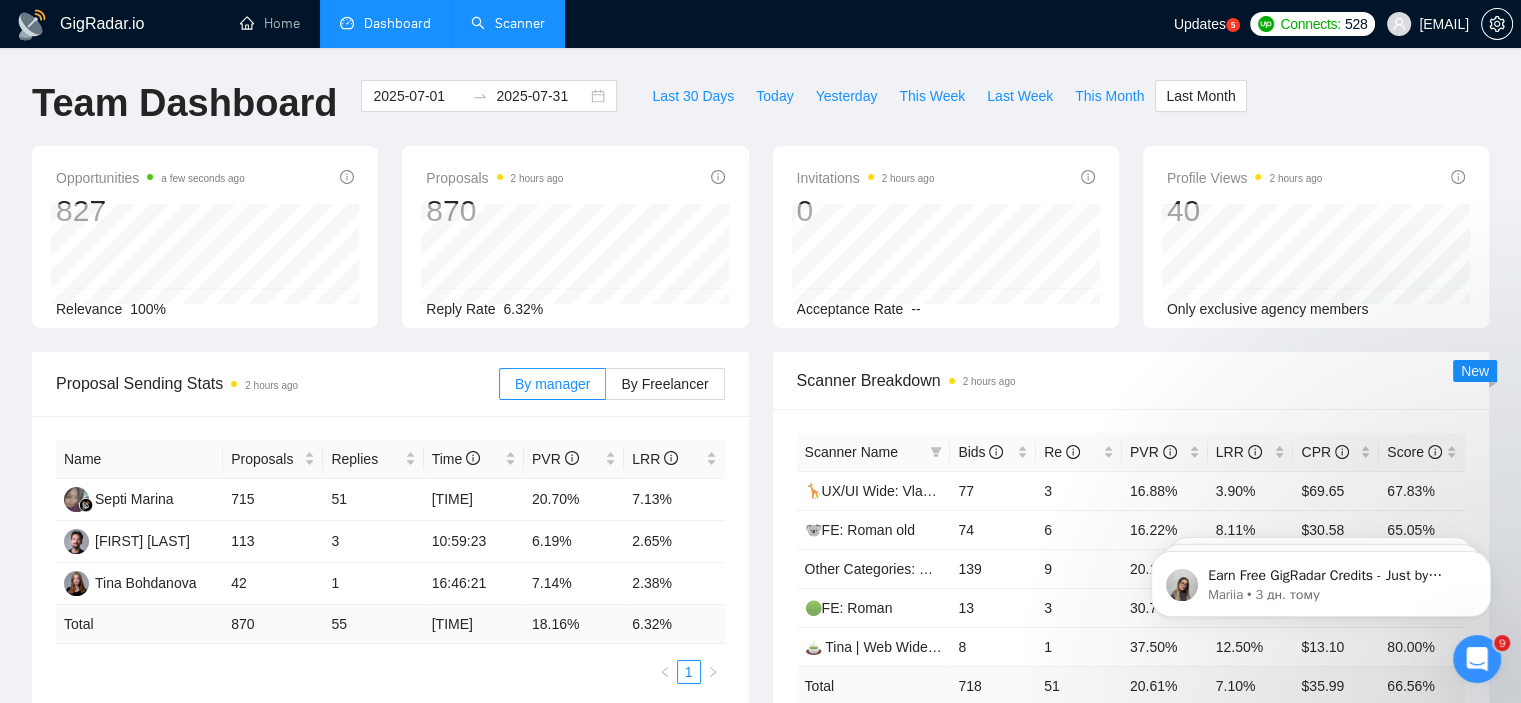 click on "Scanner" at bounding box center (508, 23) 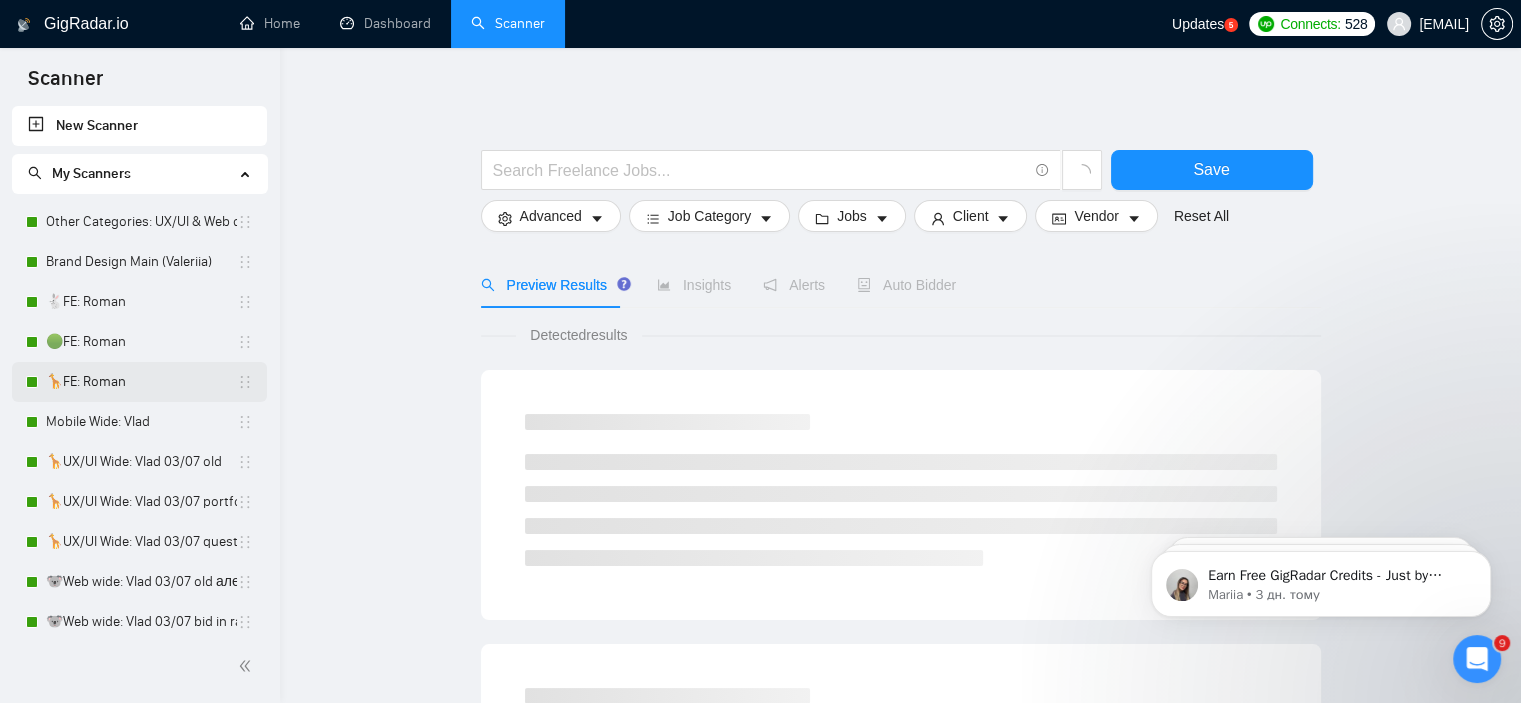 click on "🦒FE: Roman" at bounding box center [141, 382] 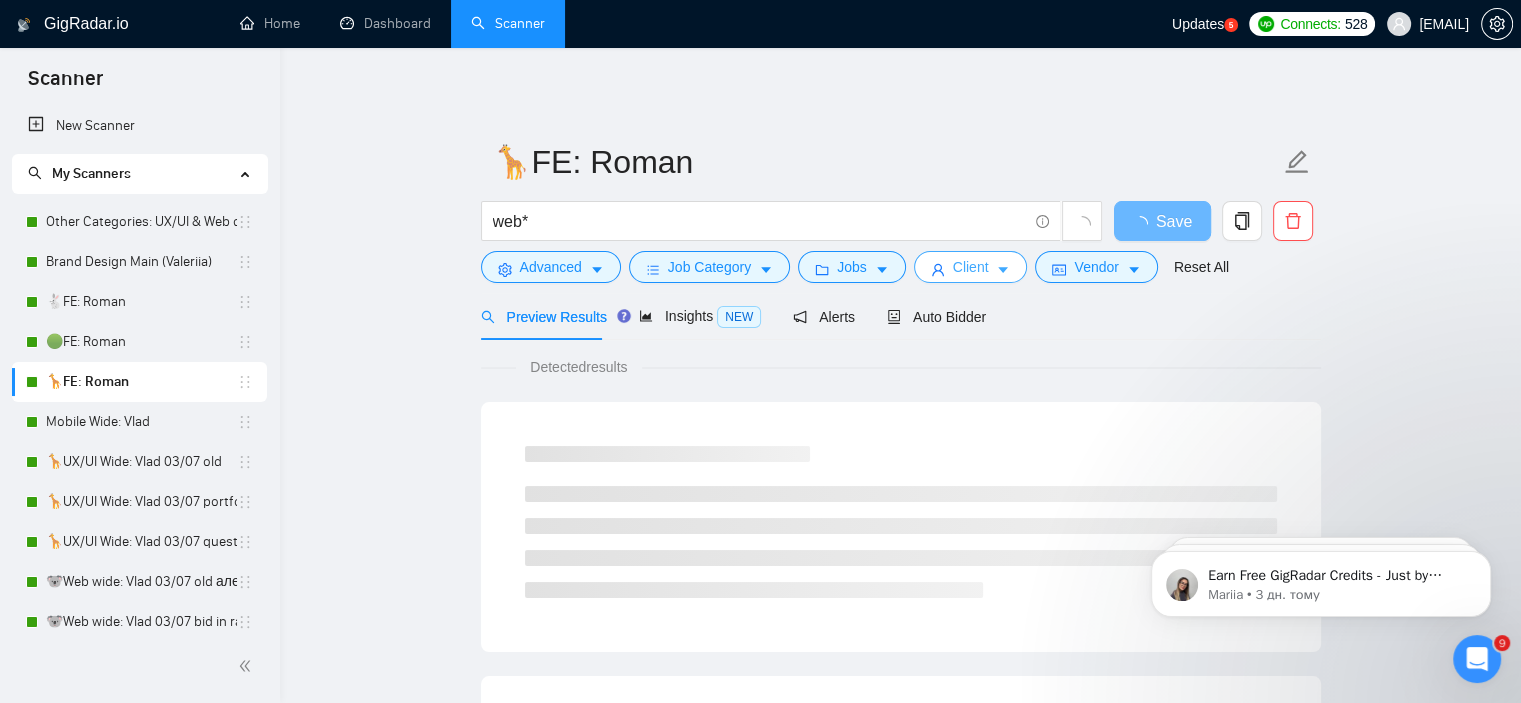 click on "Client" at bounding box center [971, 267] 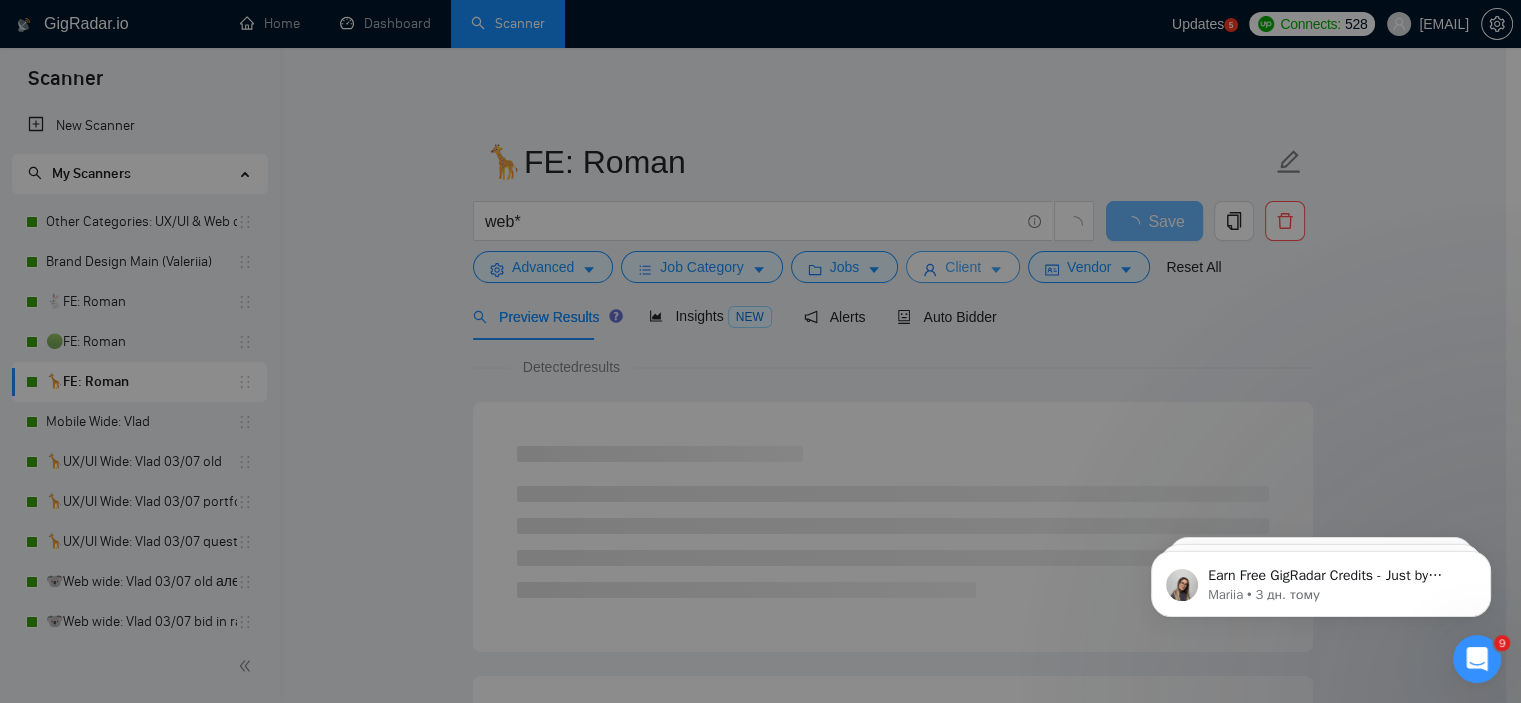 scroll, scrollTop: 80, scrollLeft: 0, axis: vertical 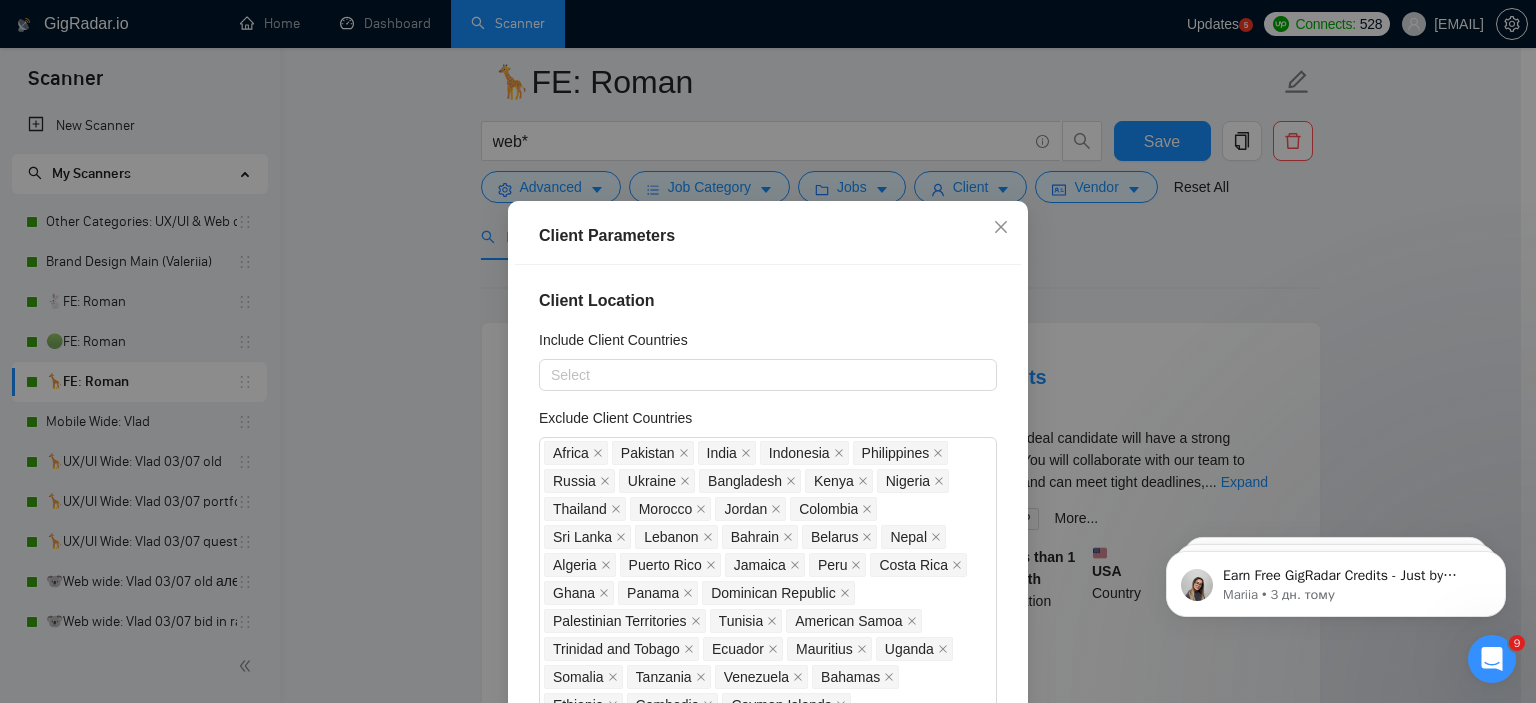 click on "Client Parameters Client Location Include Client Countries   Select Exclude Client Countries Africa Pakistan India Indonesia Philippines Russia Ukraine Bangladesh Kenya Nigeria Thailand Morocco Jordan Colombia Sri Lanka Lebanon Bahrain Belarus Nepal Algeria Puerto Rico Jamaica Peru Costa Rica Ghana Panama Dominican Republic Palestinian Territories Tunisia American Samoa Trinidad and Tobago Ecuador Mauritius Uganda Somalia Tanzania Venezuela Bahamas Ethiopia Cambodia Cayman Islands United States Virgin Islands Guatemala Bolivia Barbados Cameroon Zambia Seychelles Honduras Kyrgyzstan Yemen Angola Bermuda Nicaragua British Virgin Islands El Salvador Zimbabwe Myanmar Netherlands Antilles Paraguay Benin Namibia Brunei Darussalam Rwanda Anguilla Belize Mozambique United States Minor Outlying Islands Senegal Maldives Botswana Haiti Jersey Aruba Reunion Fiji Antigua and Barbuda Cote d'Ivoire Madagascar Isle of Man Curacao Saint Lucia Papua New Guinea Guyana Guadeloupe Guam Dominica Turks and Caicos Islands Swaziland" at bounding box center (768, 351) 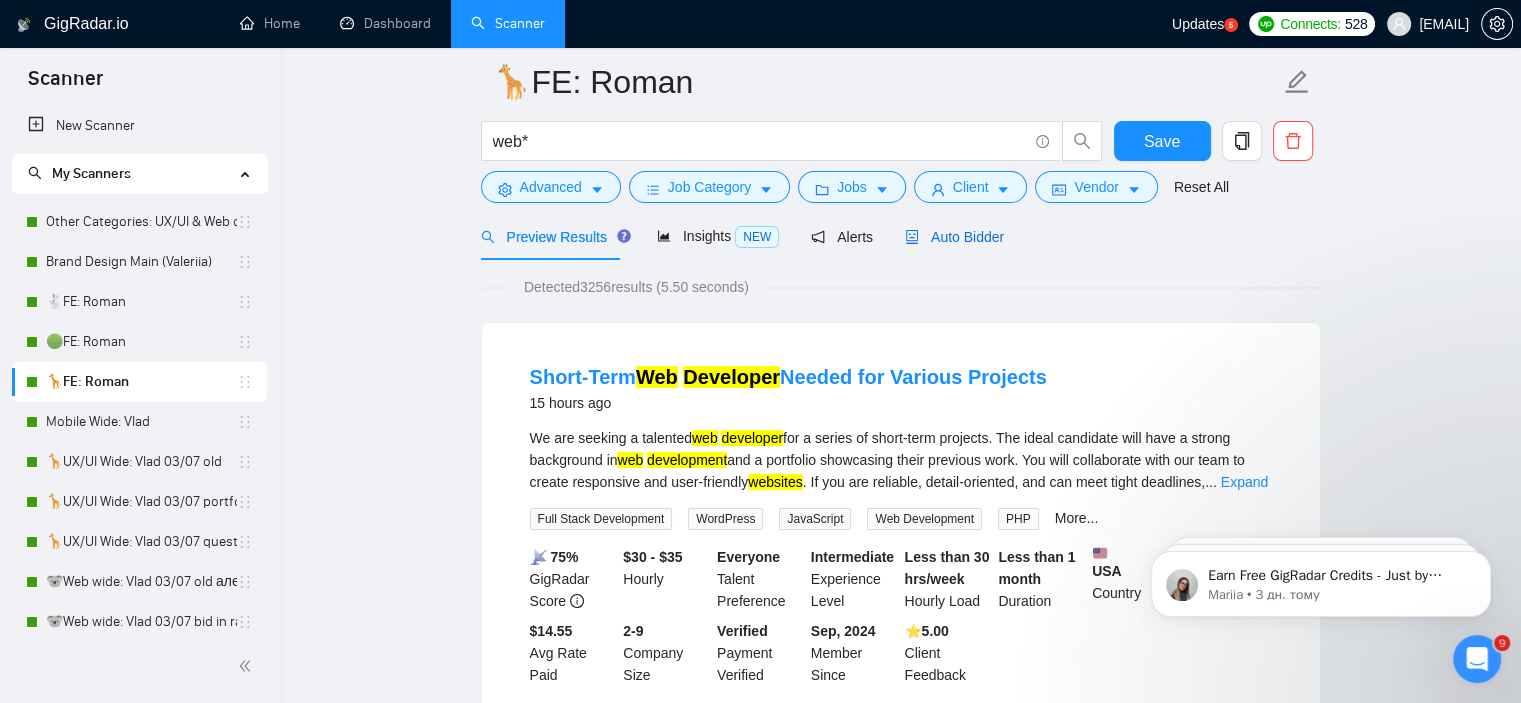 click on "Auto Bidder" at bounding box center (954, 237) 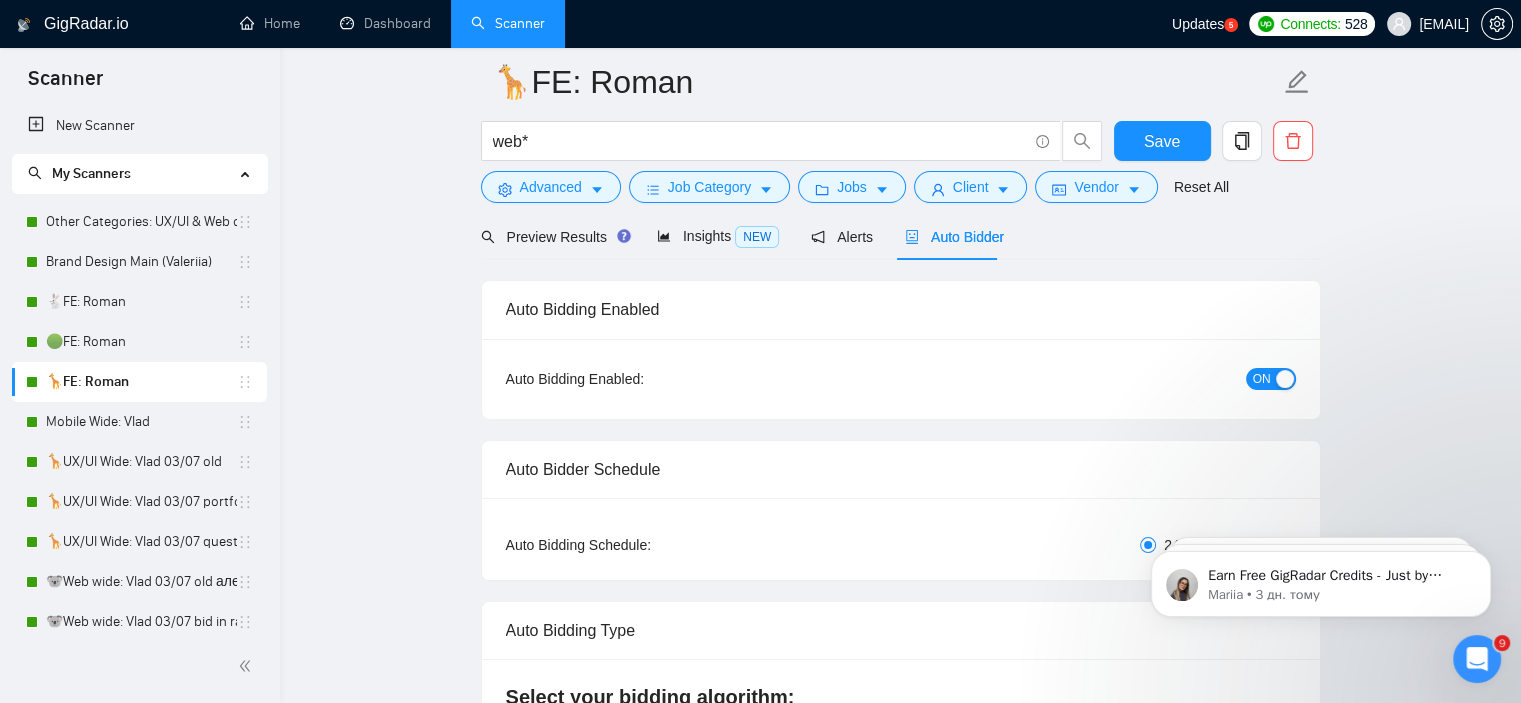 radio on "false" 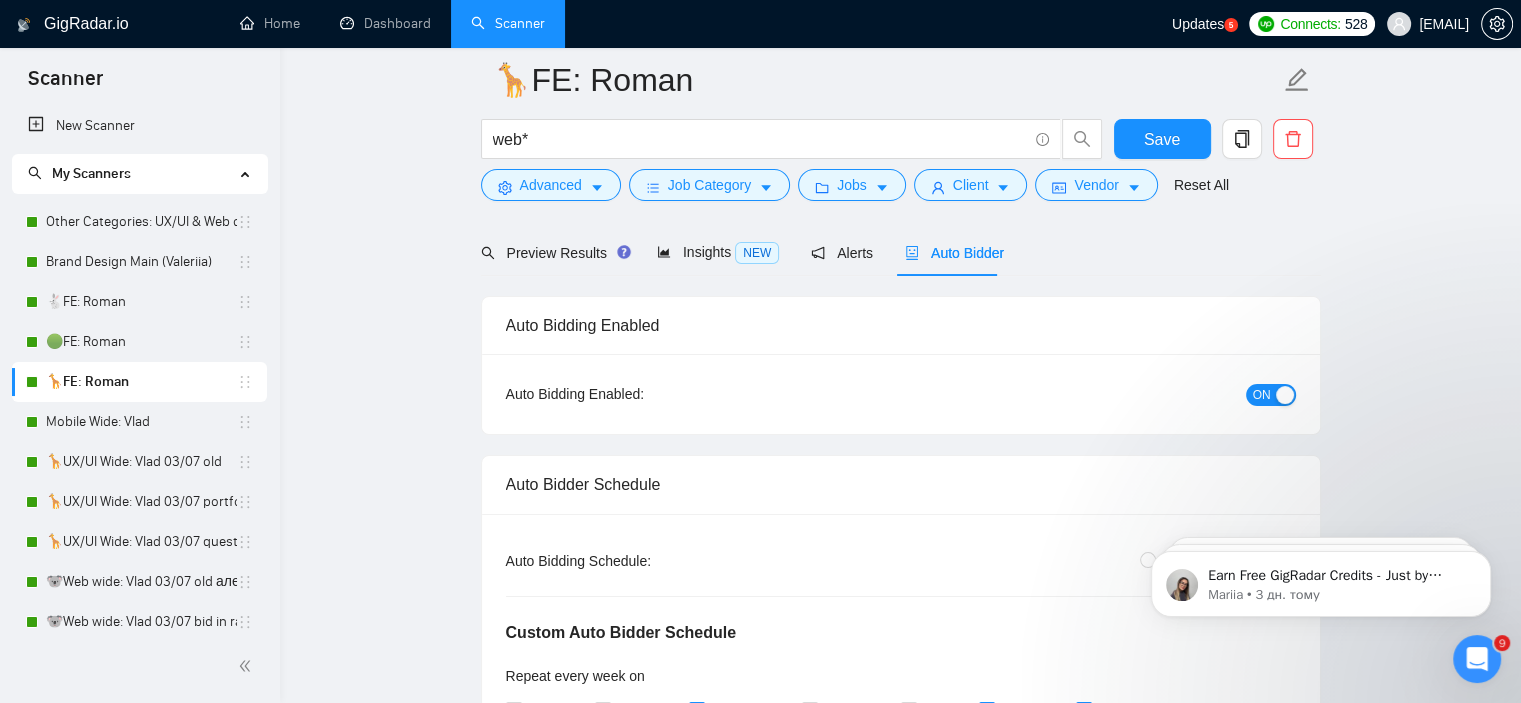 scroll, scrollTop: 222, scrollLeft: 0, axis: vertical 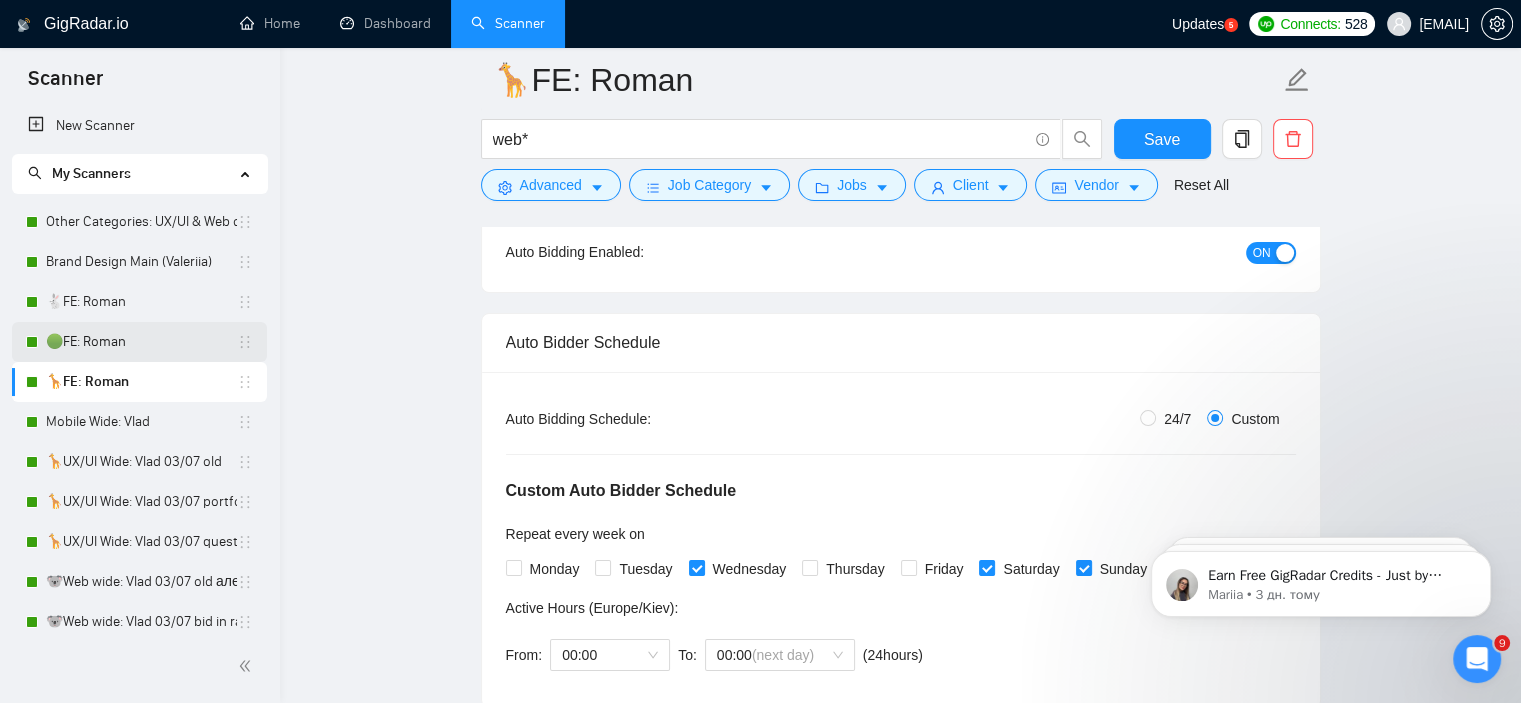click on "🟢FE: Roman" at bounding box center [141, 342] 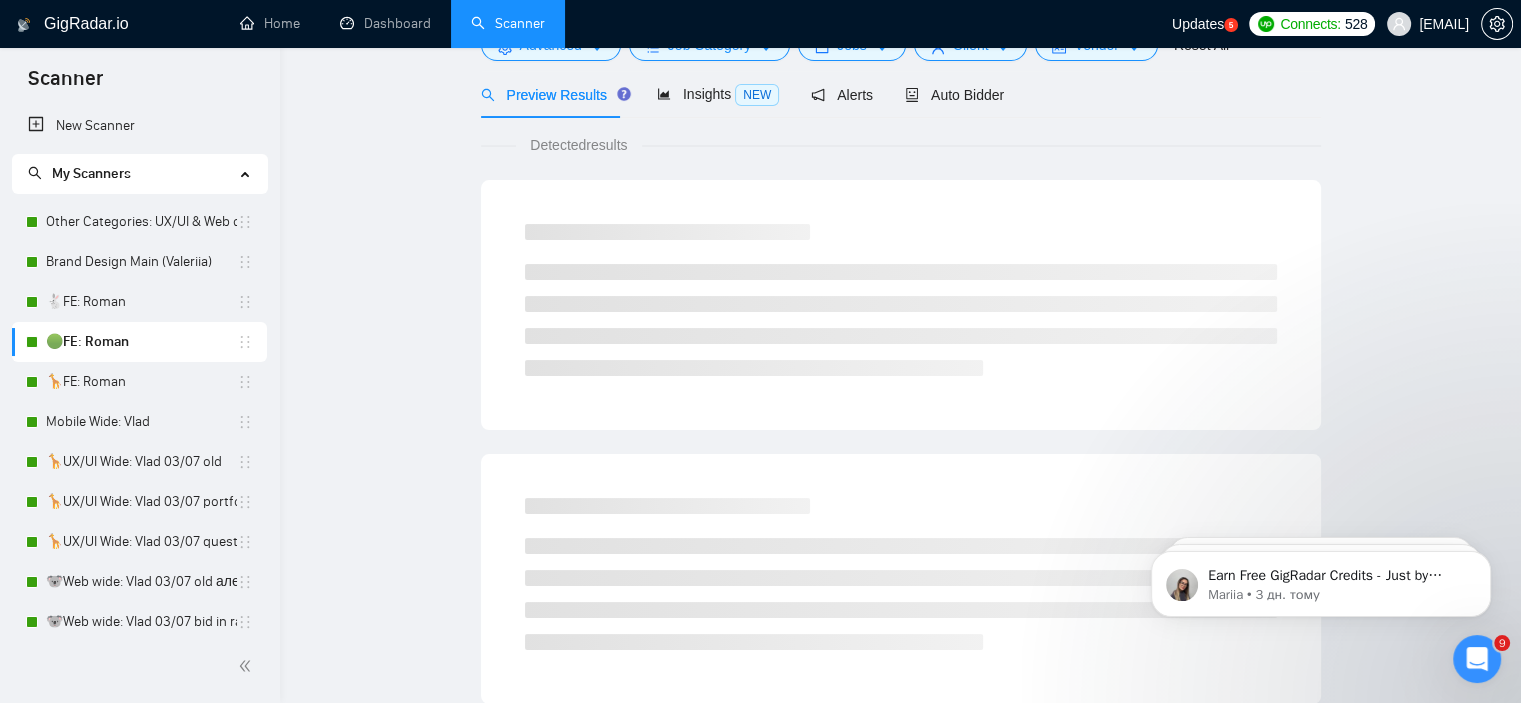 scroll, scrollTop: 27, scrollLeft: 0, axis: vertical 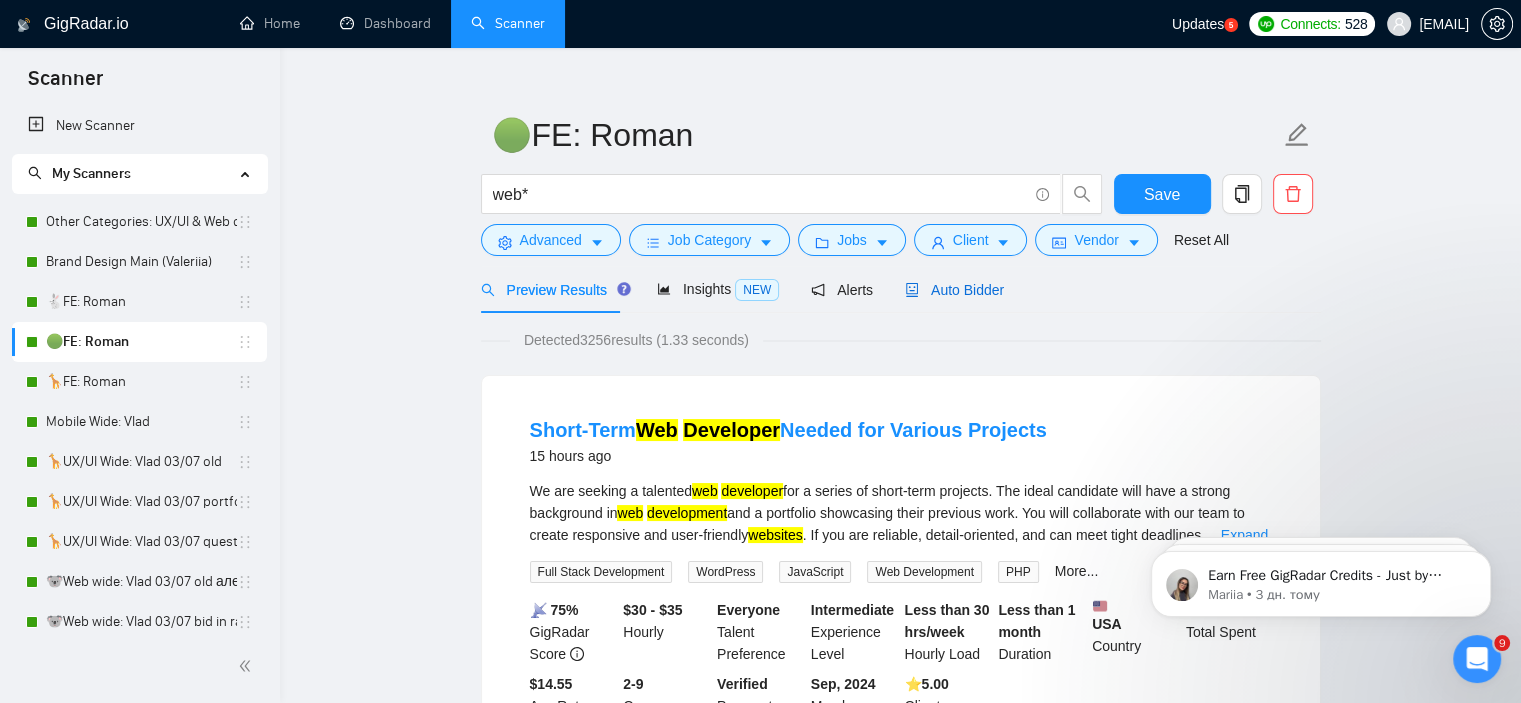 click on "Auto Bidder" at bounding box center (954, 290) 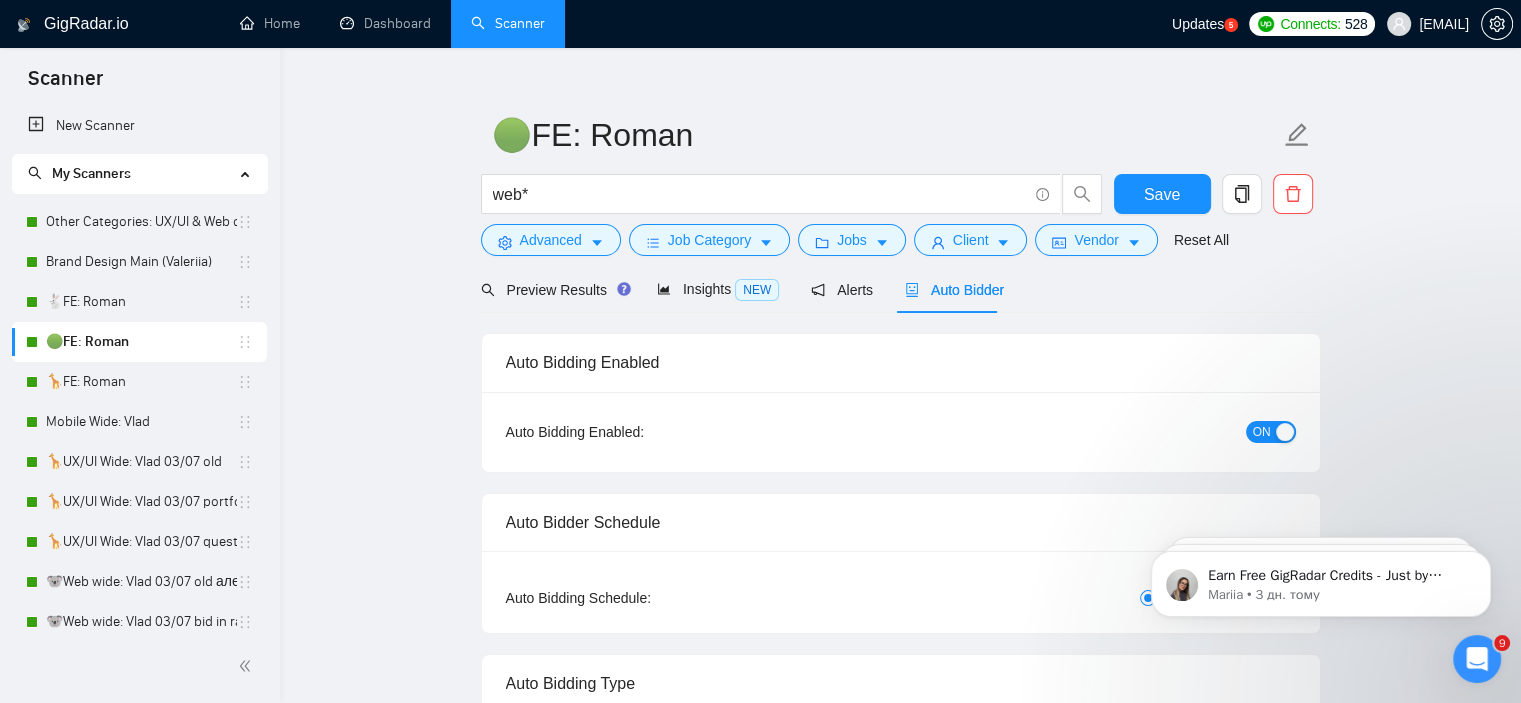 radio on "false" 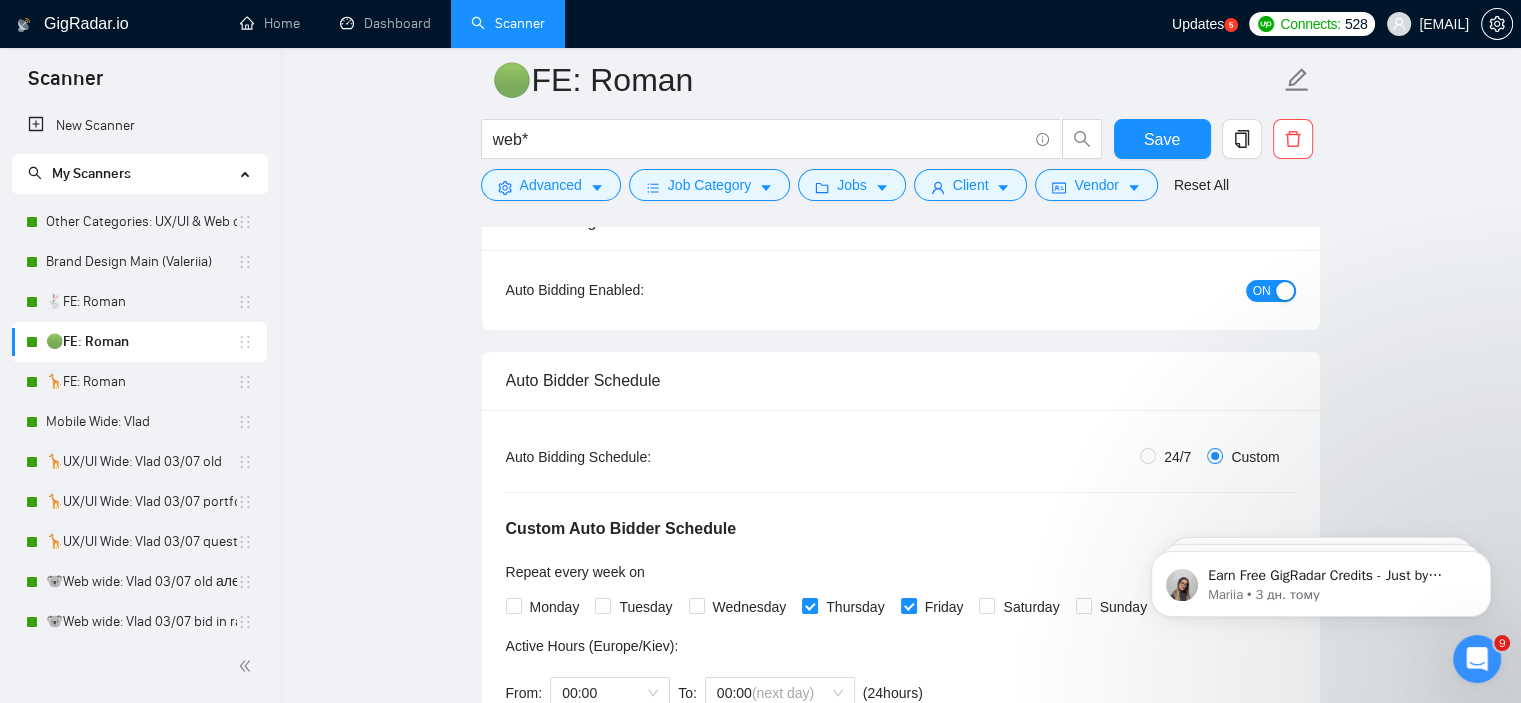 scroll, scrollTop: 185, scrollLeft: 0, axis: vertical 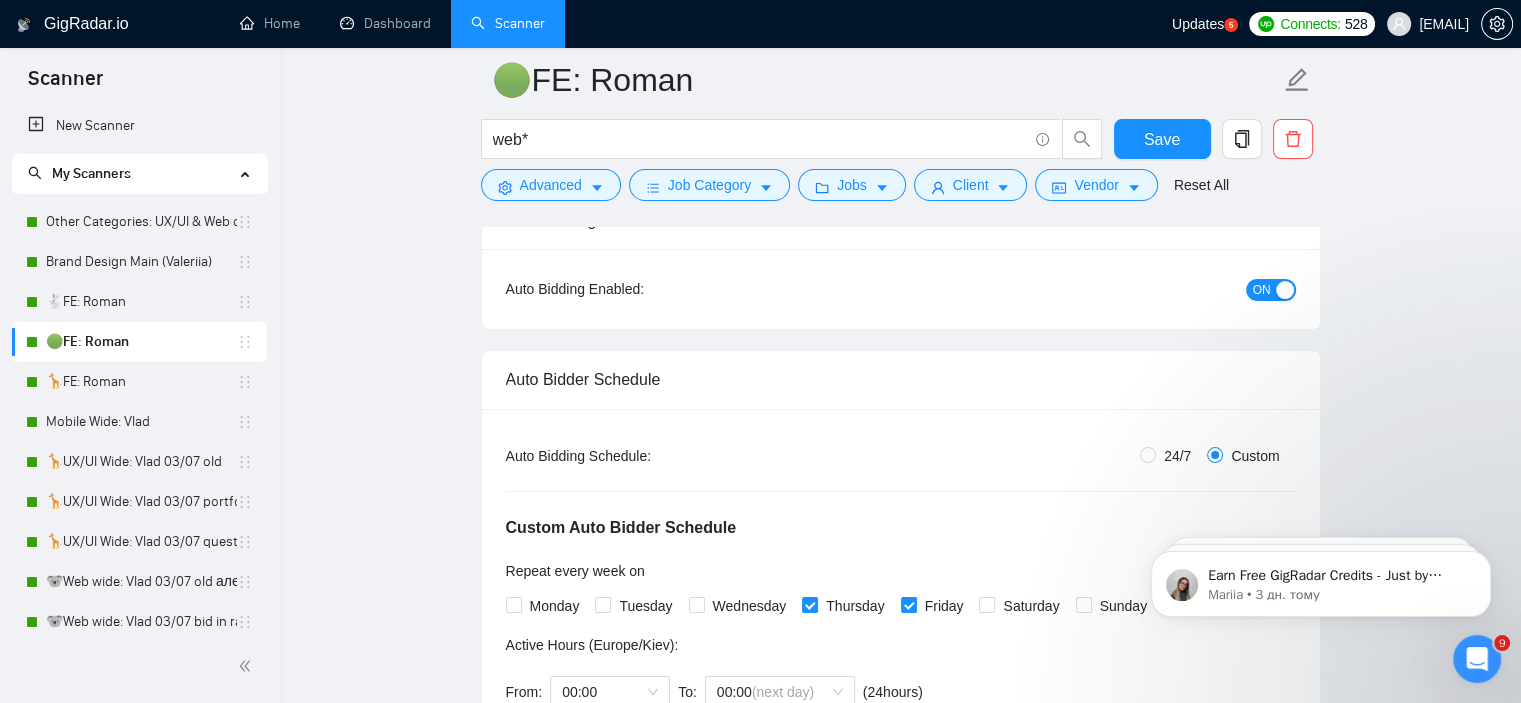 click on "ON" at bounding box center [1262, 290] 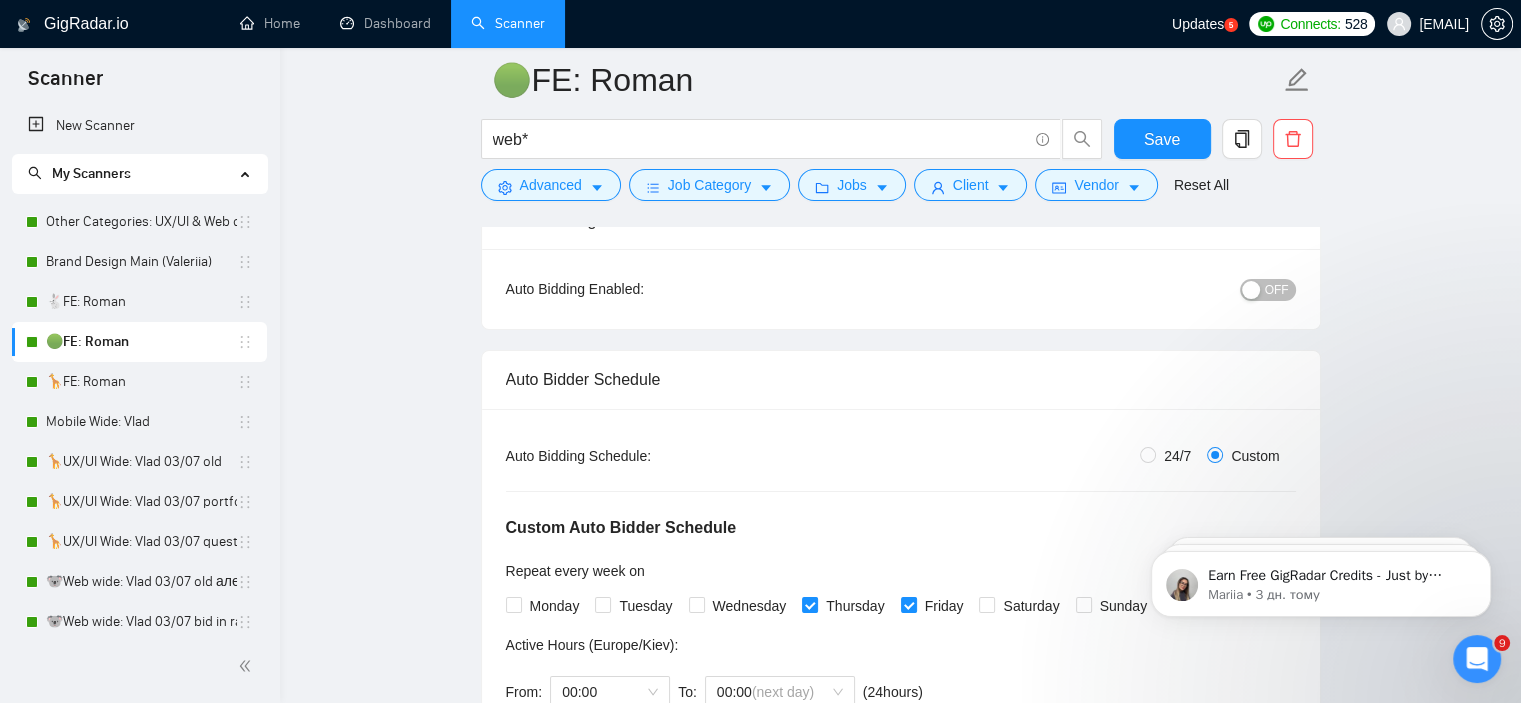 click on "OFF" at bounding box center [1268, 290] 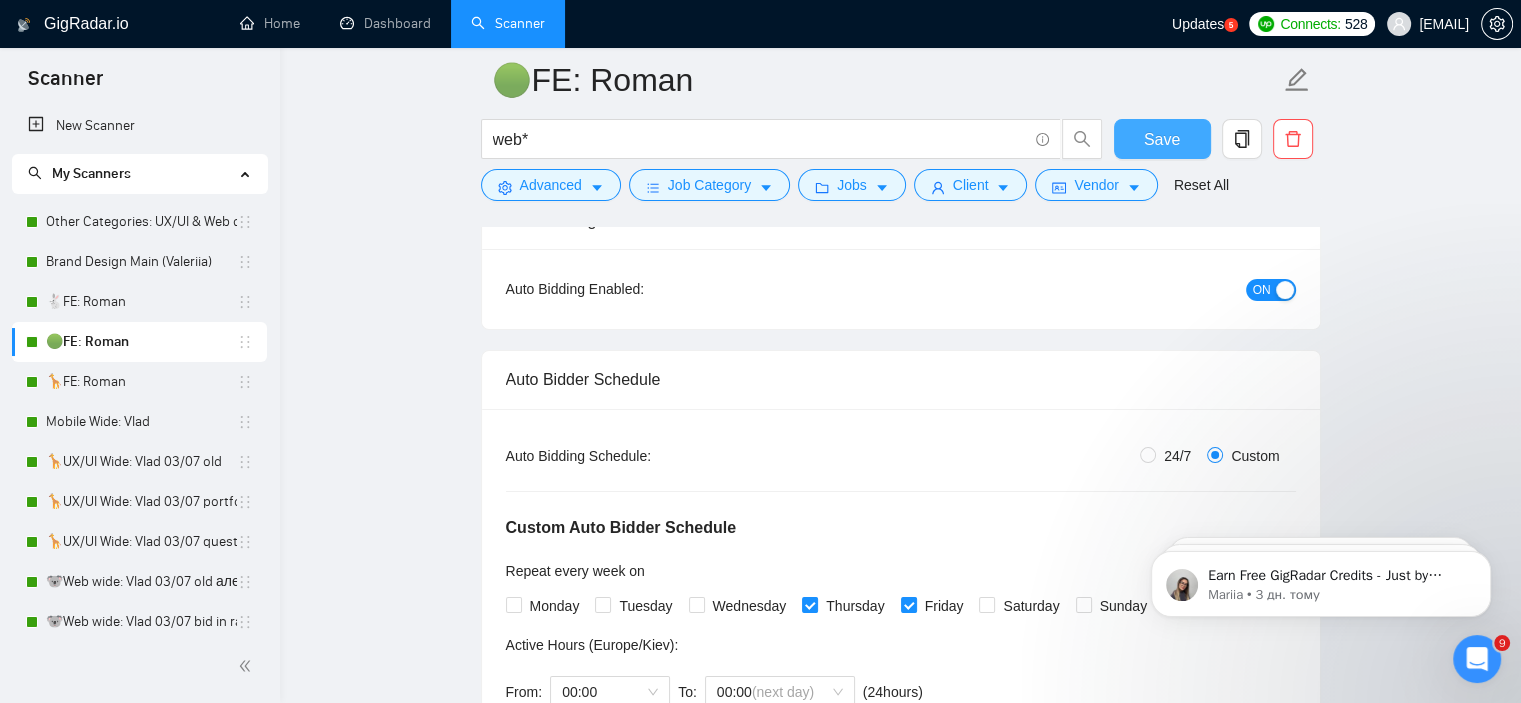 click on "Save" at bounding box center (1162, 139) 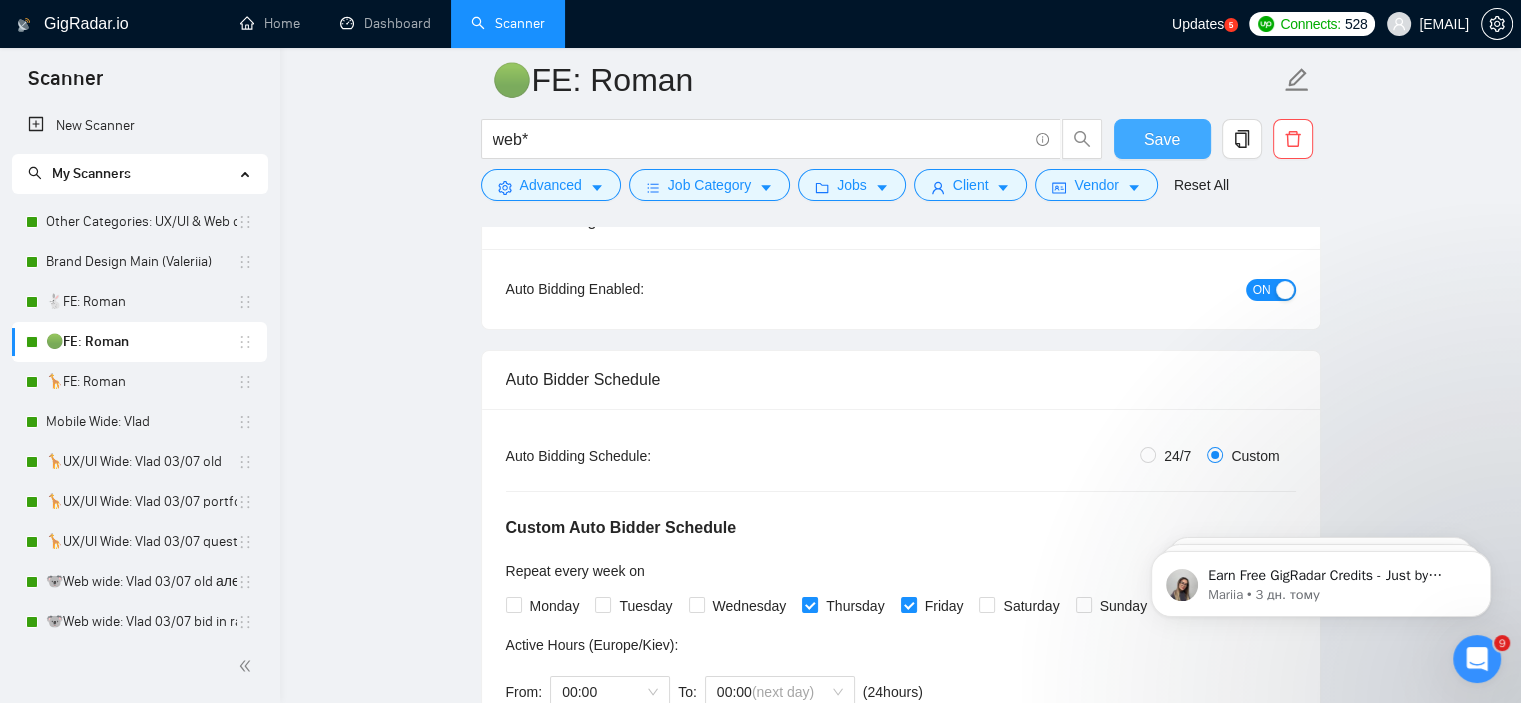 click on "Save" at bounding box center (1162, 139) 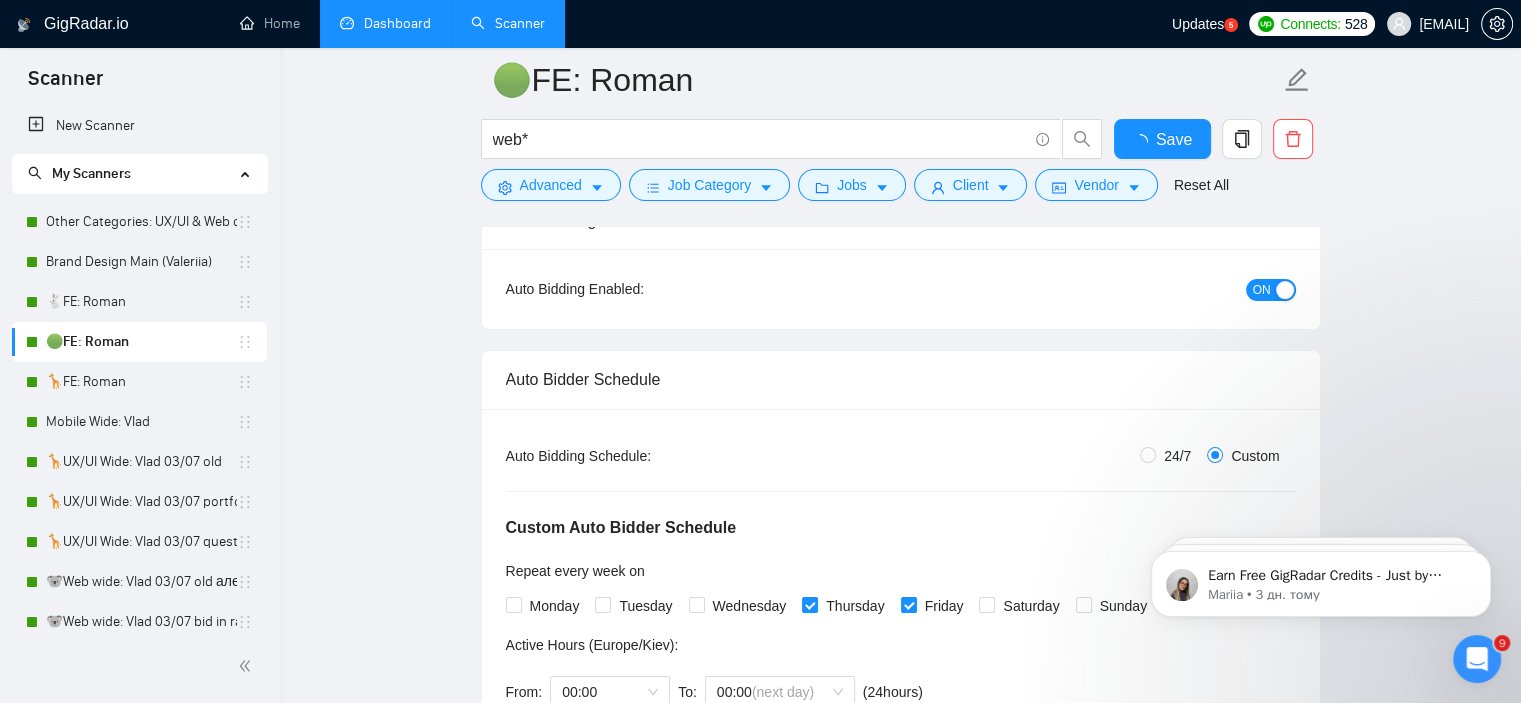 click on "Dashboard" at bounding box center (385, 23) 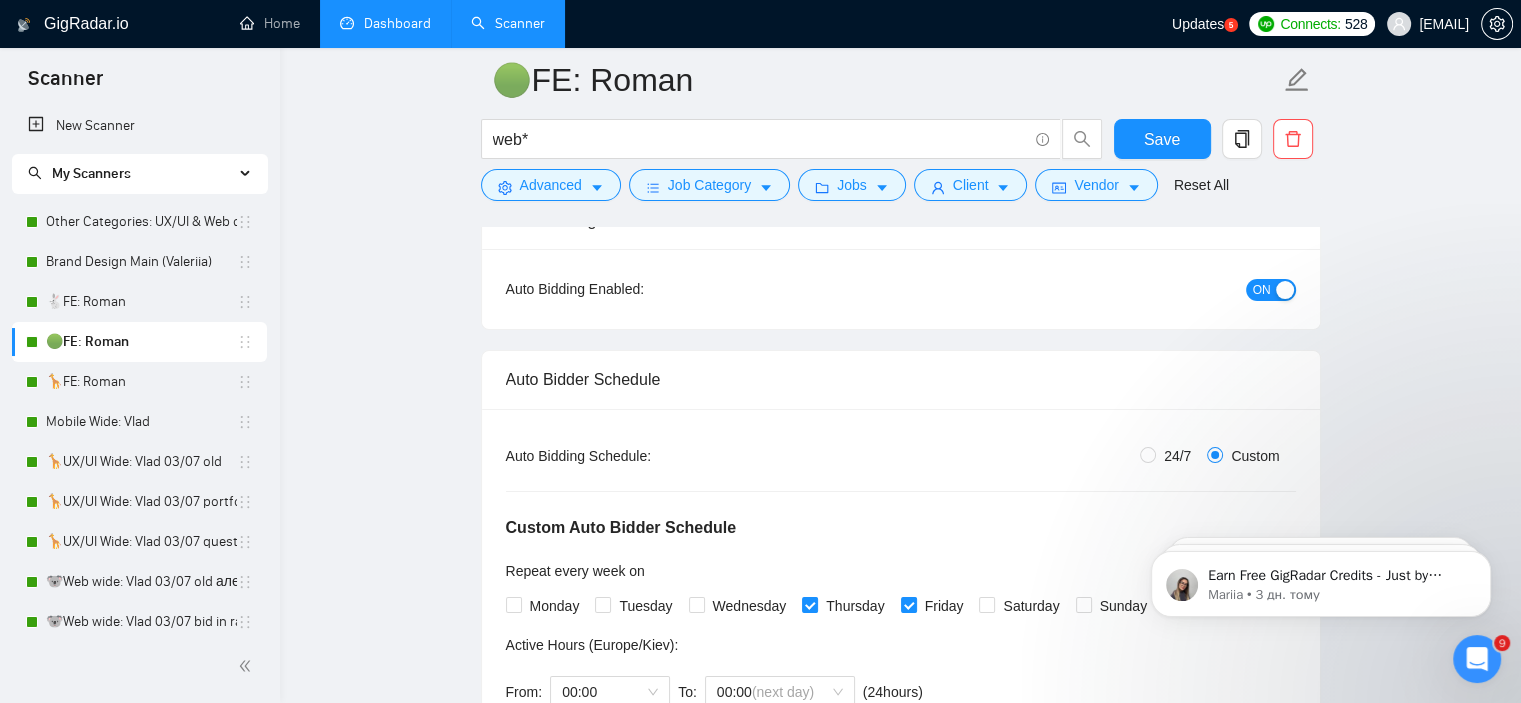 type 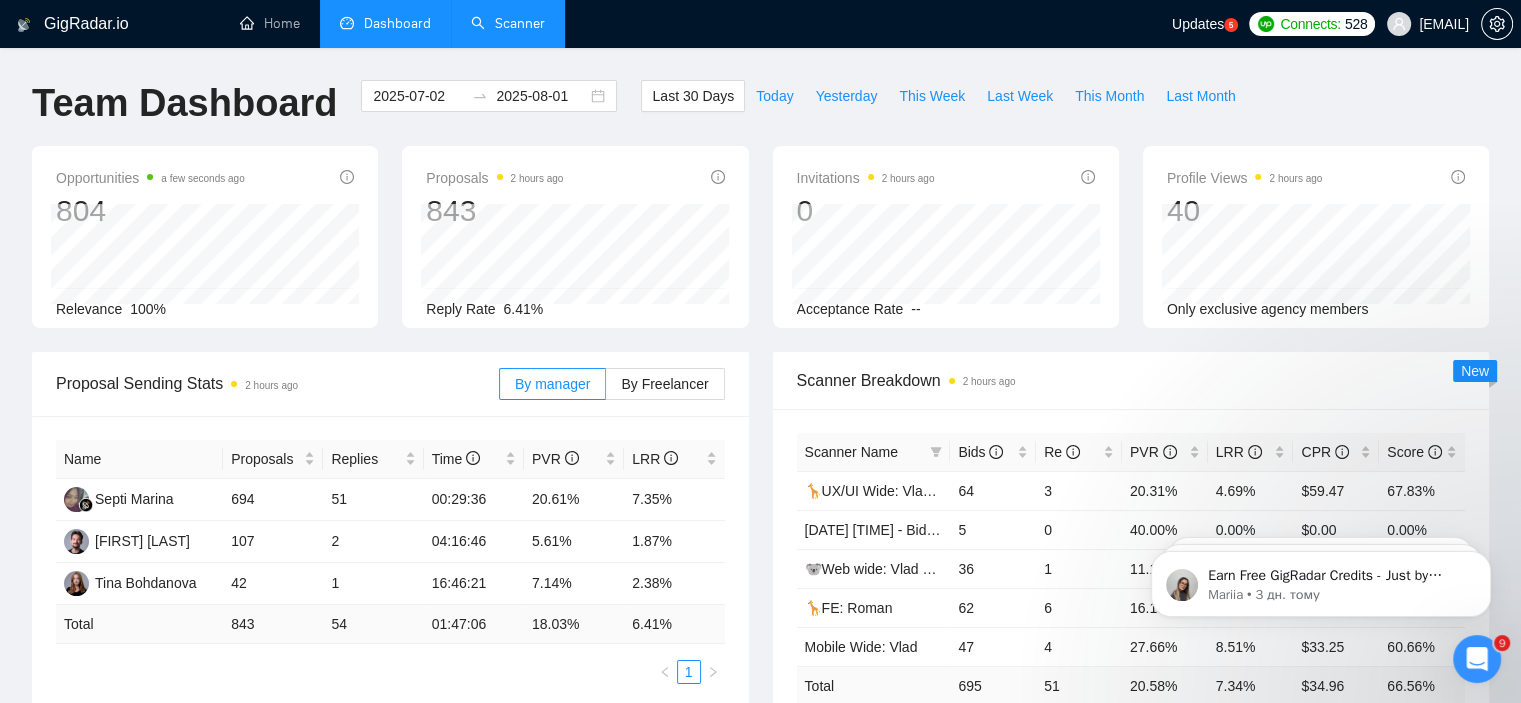 scroll, scrollTop: 3, scrollLeft: 0, axis: vertical 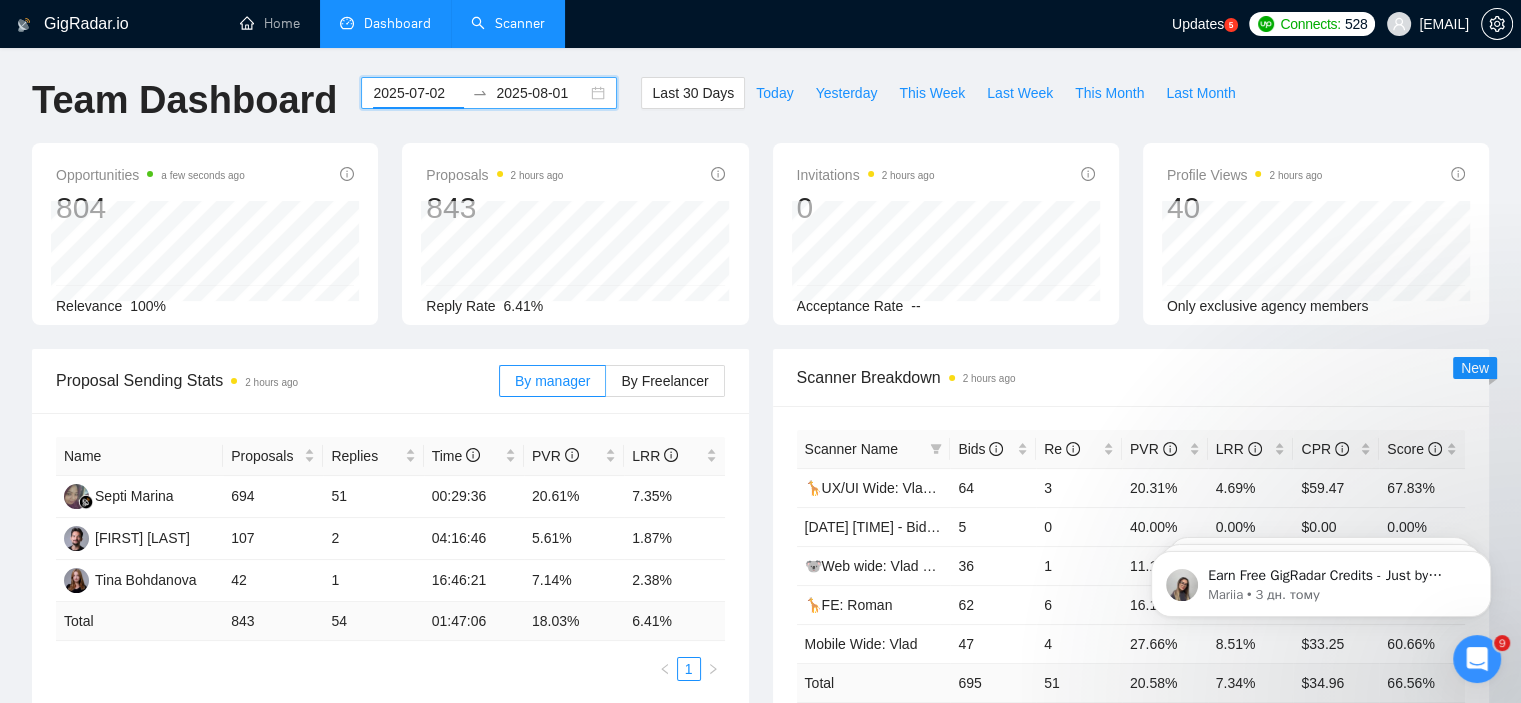 click on "2025-07-02" at bounding box center (418, 93) 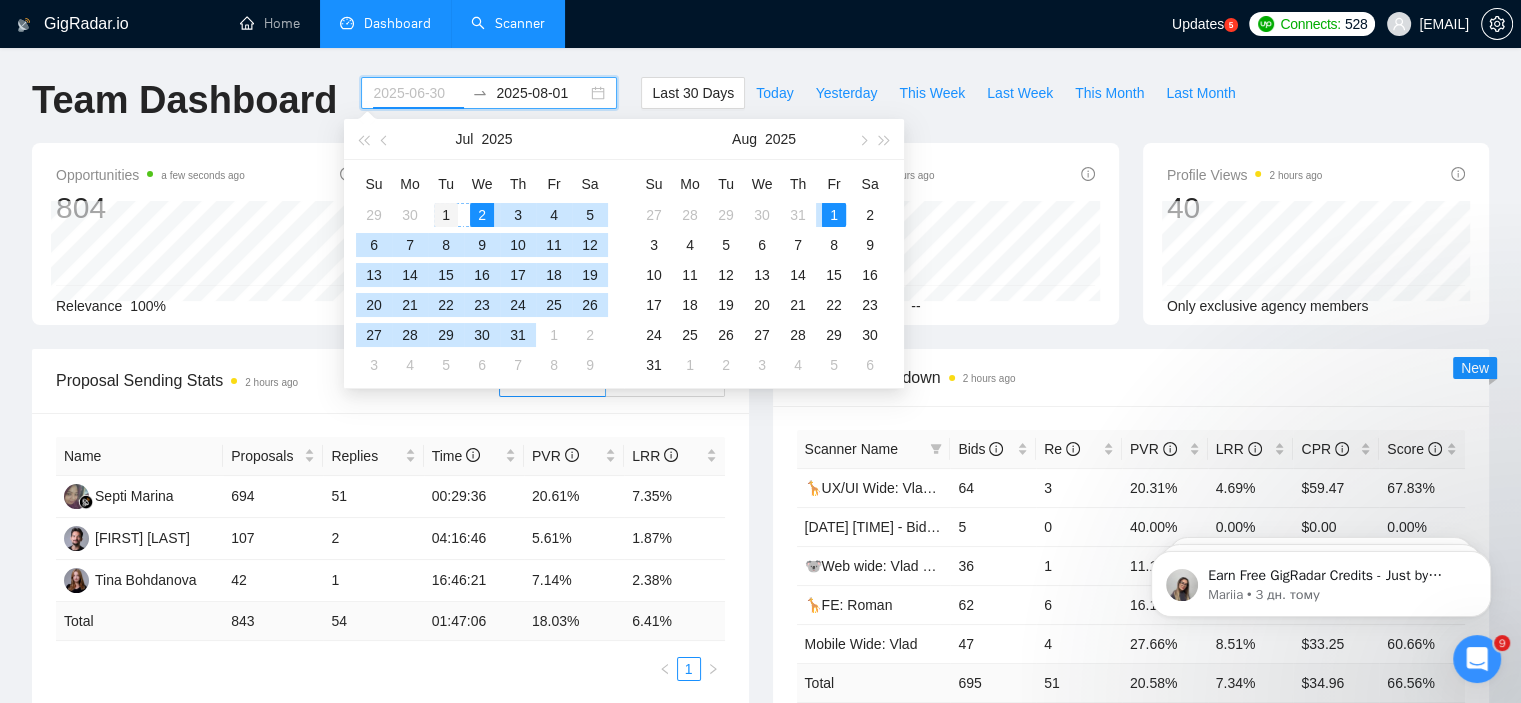 type on "2025-07-01" 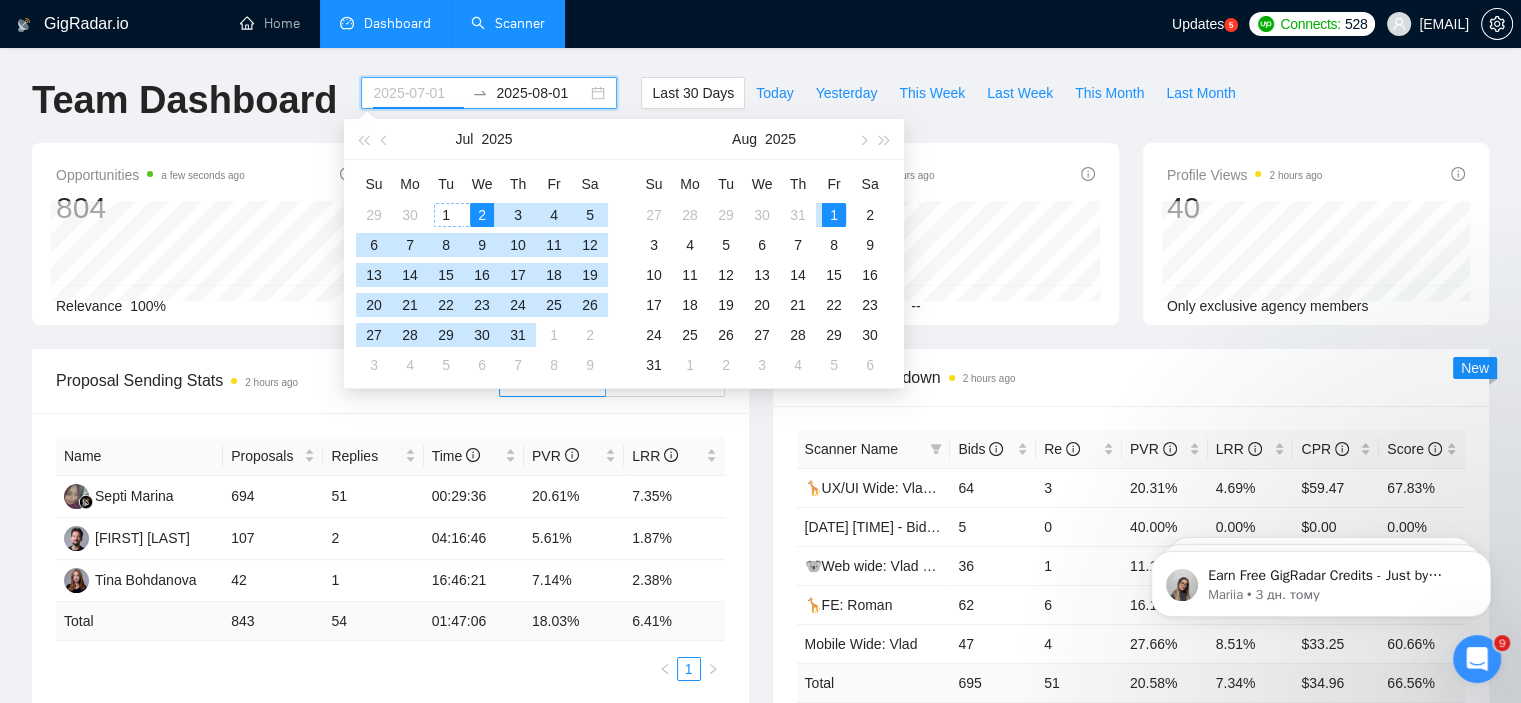 click on "1" at bounding box center (446, 215) 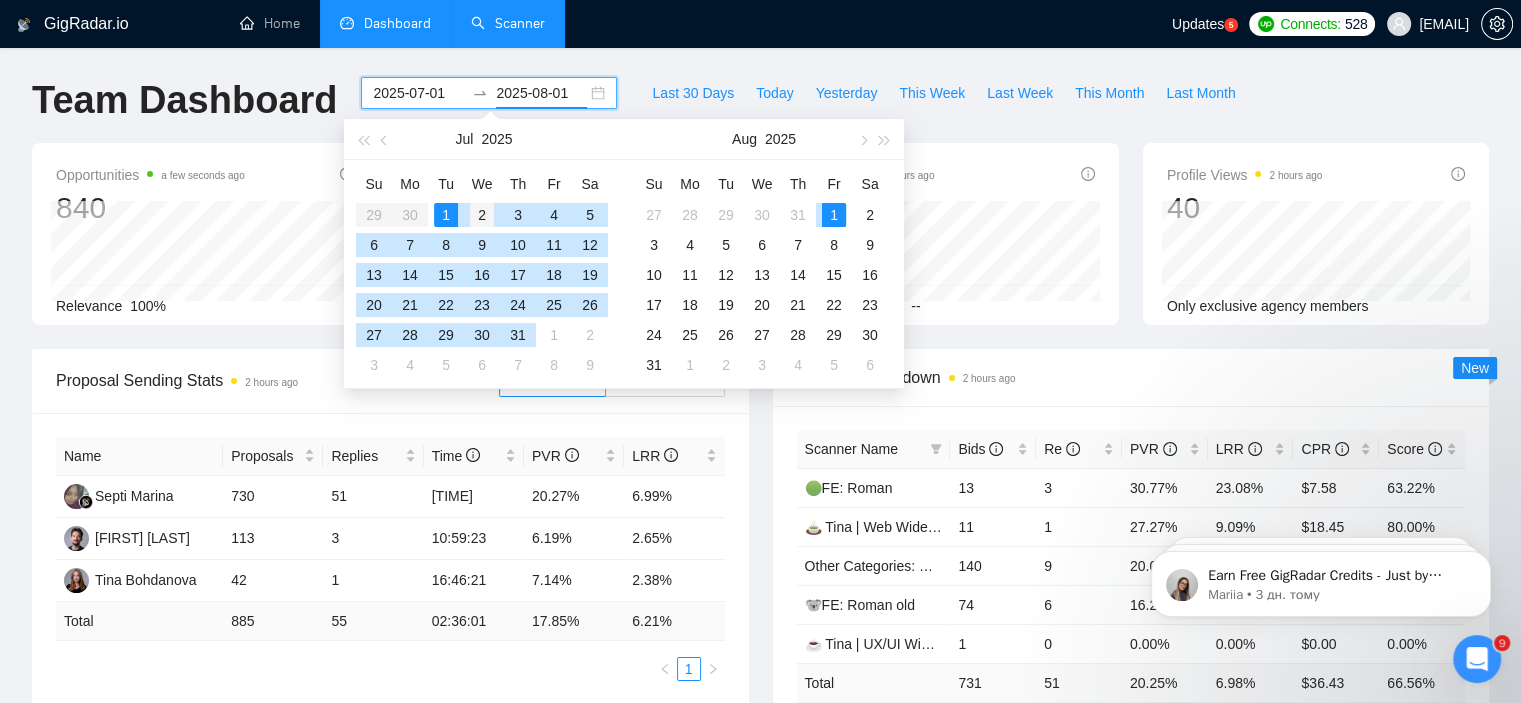 type on "2025-07-02" 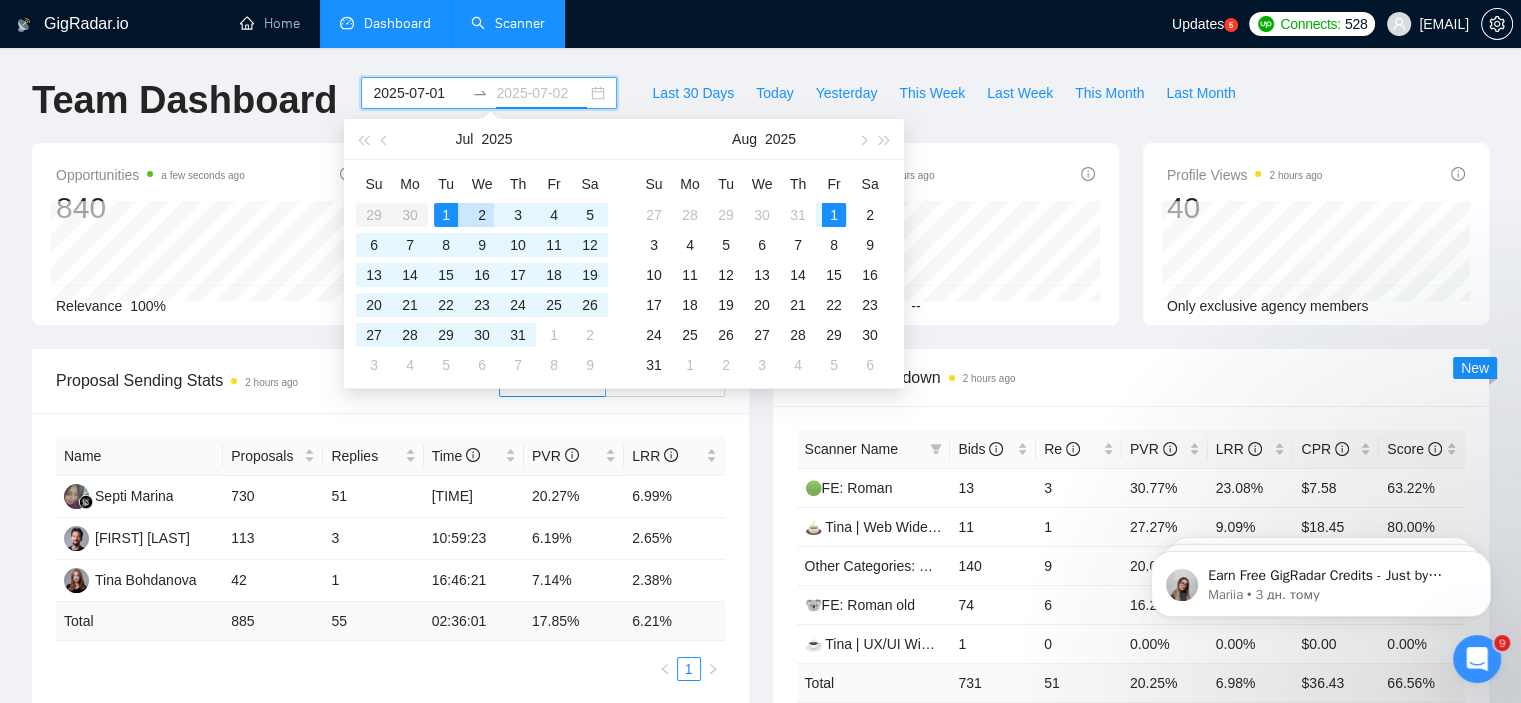 click on "2" at bounding box center (482, 215) 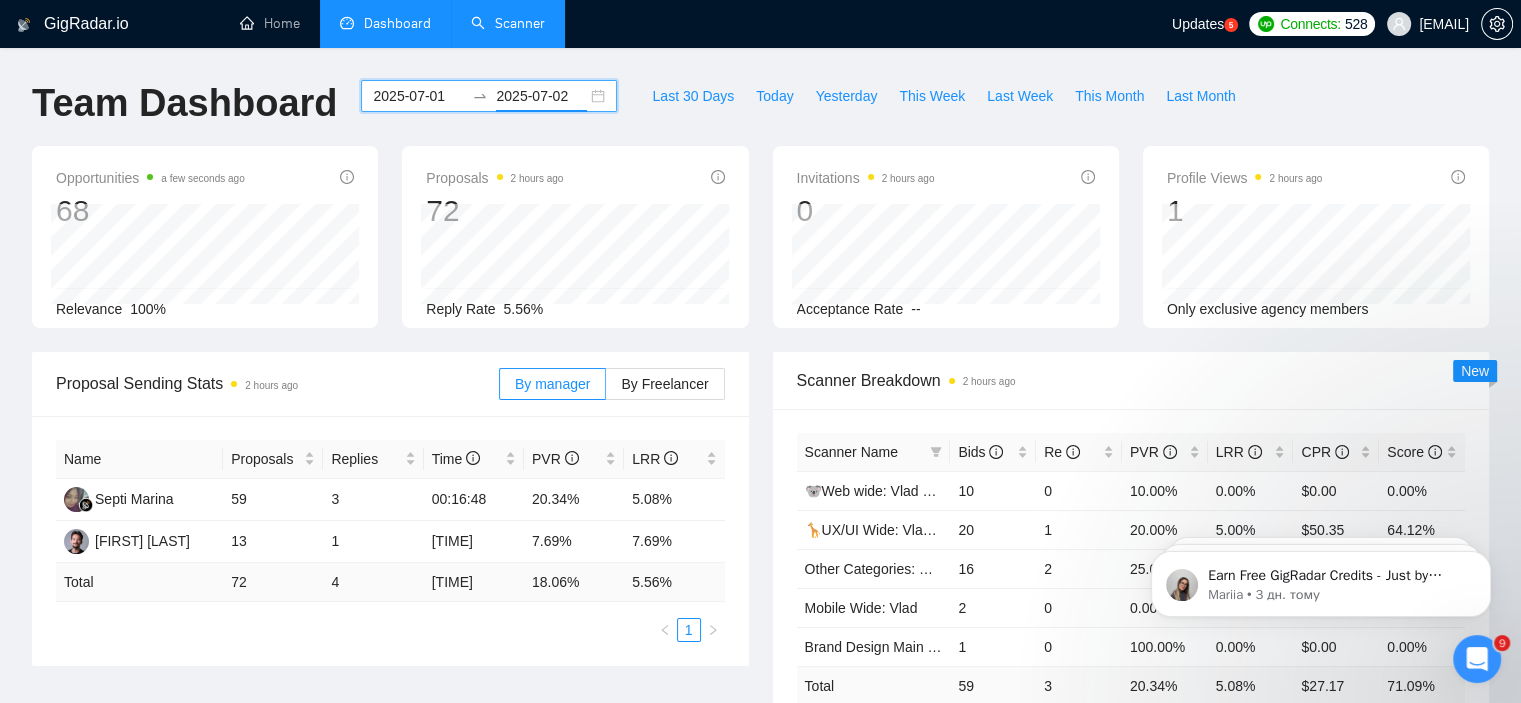 scroll, scrollTop: 0, scrollLeft: 0, axis: both 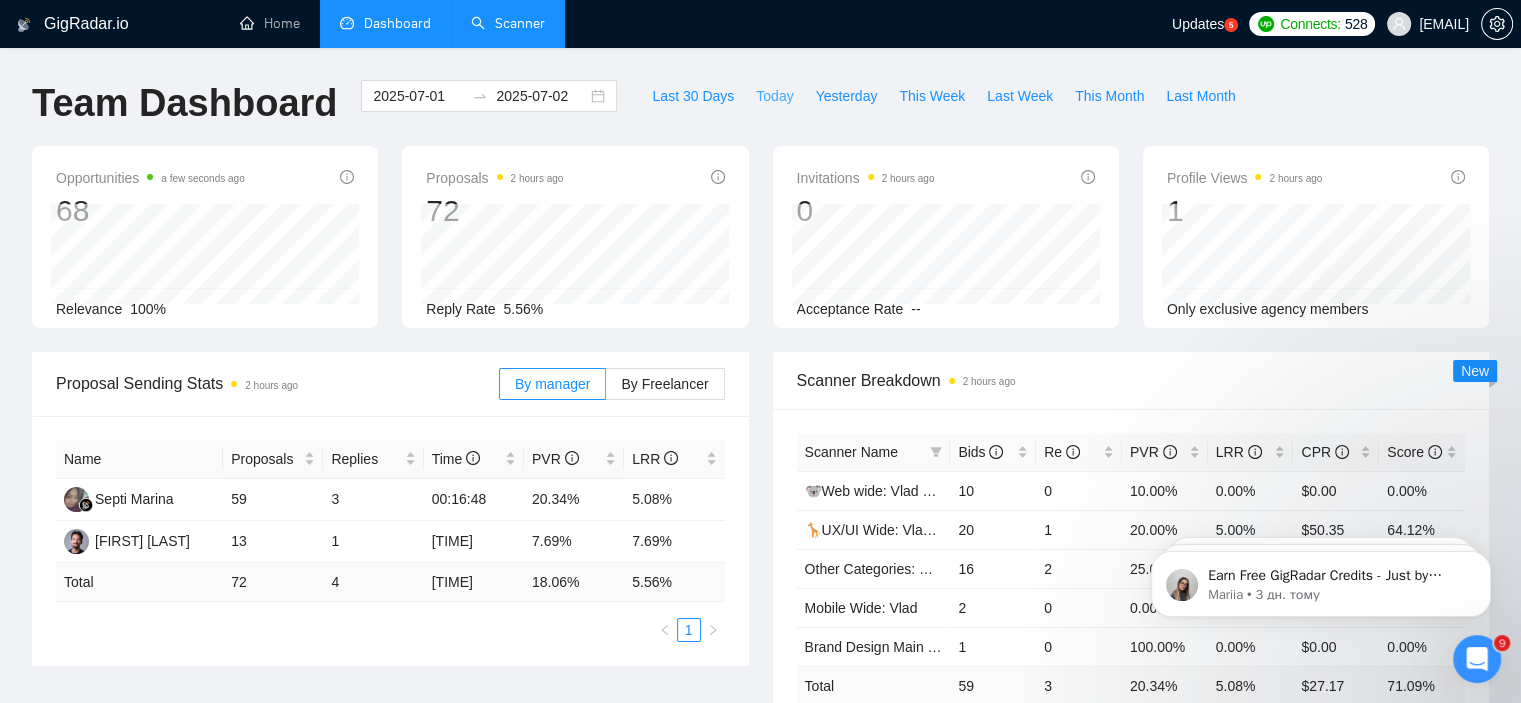 click on "Today" at bounding box center [774, 96] 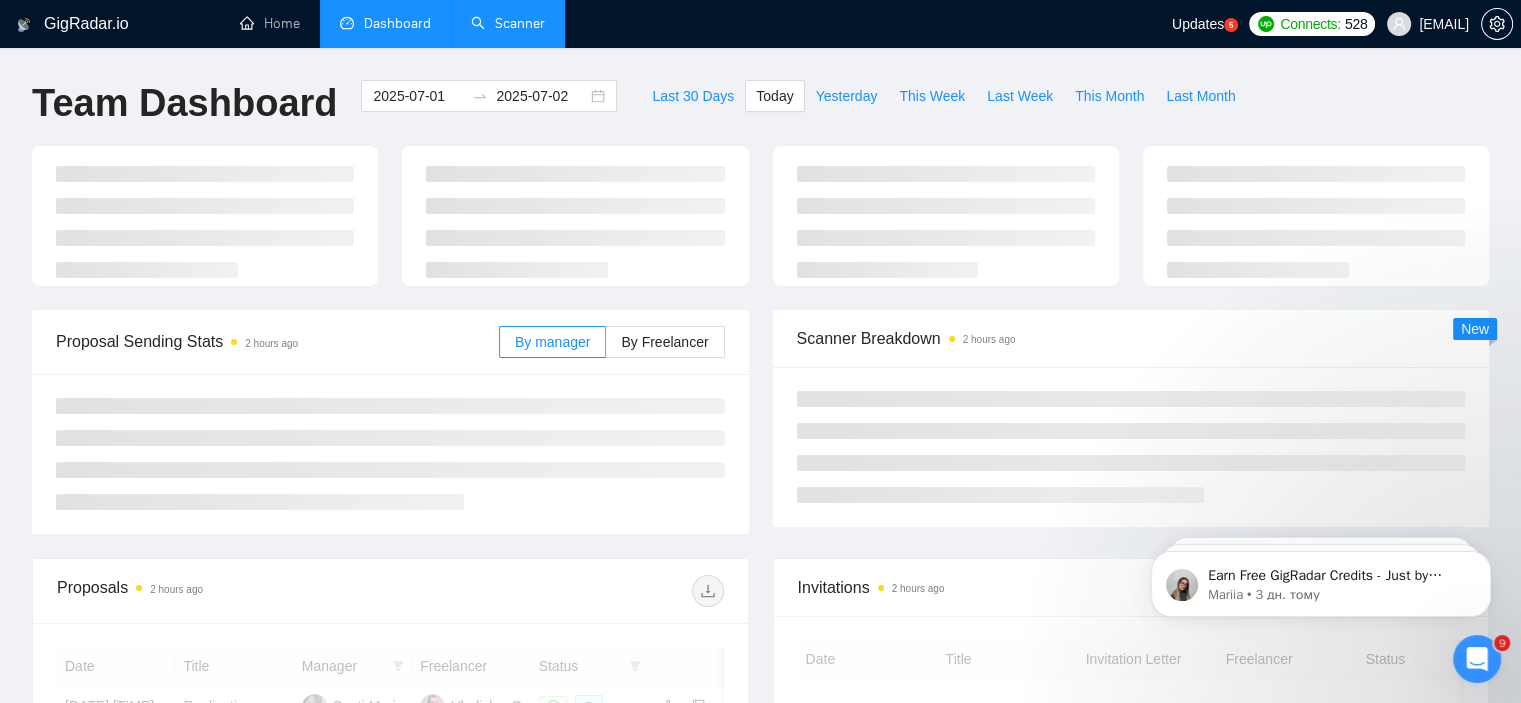 type on "2025-08-01" 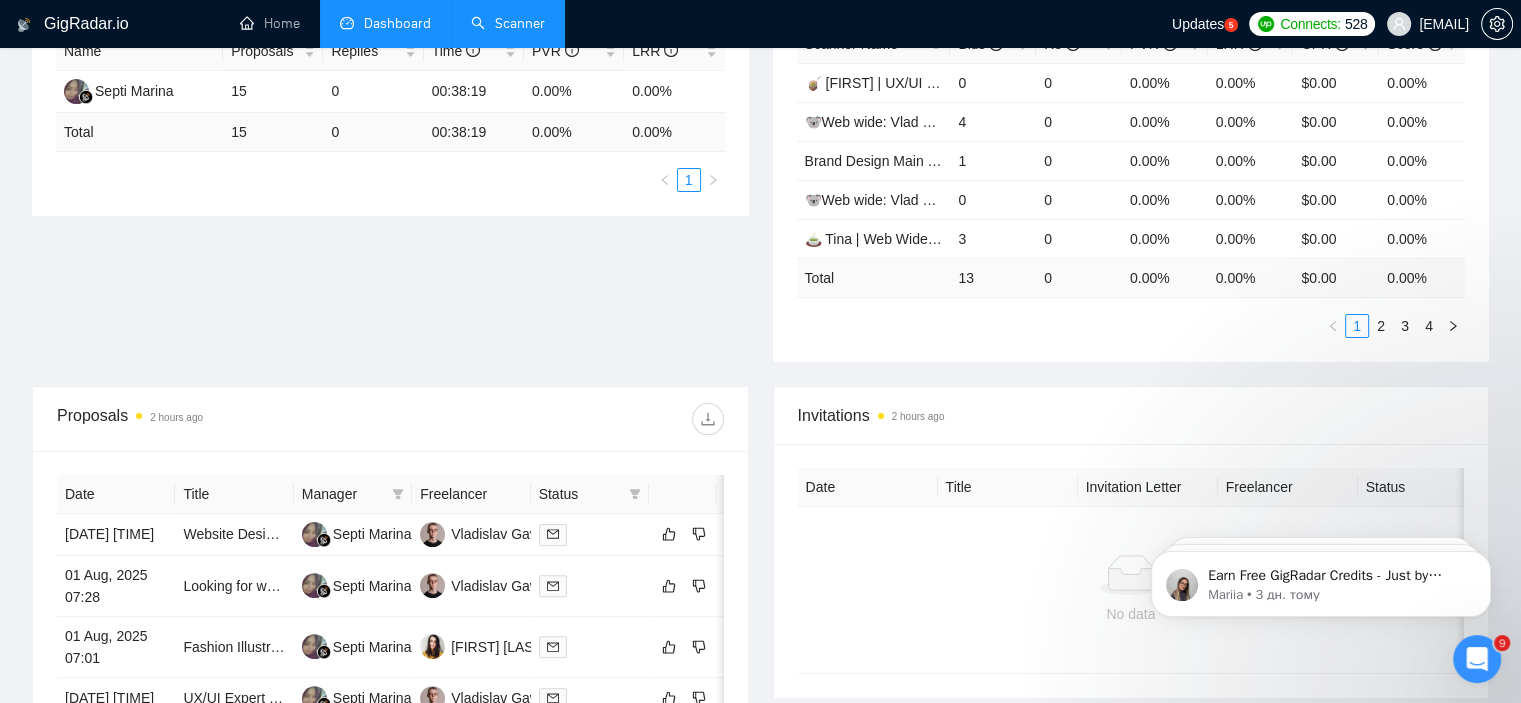 scroll, scrollTop: 410, scrollLeft: 0, axis: vertical 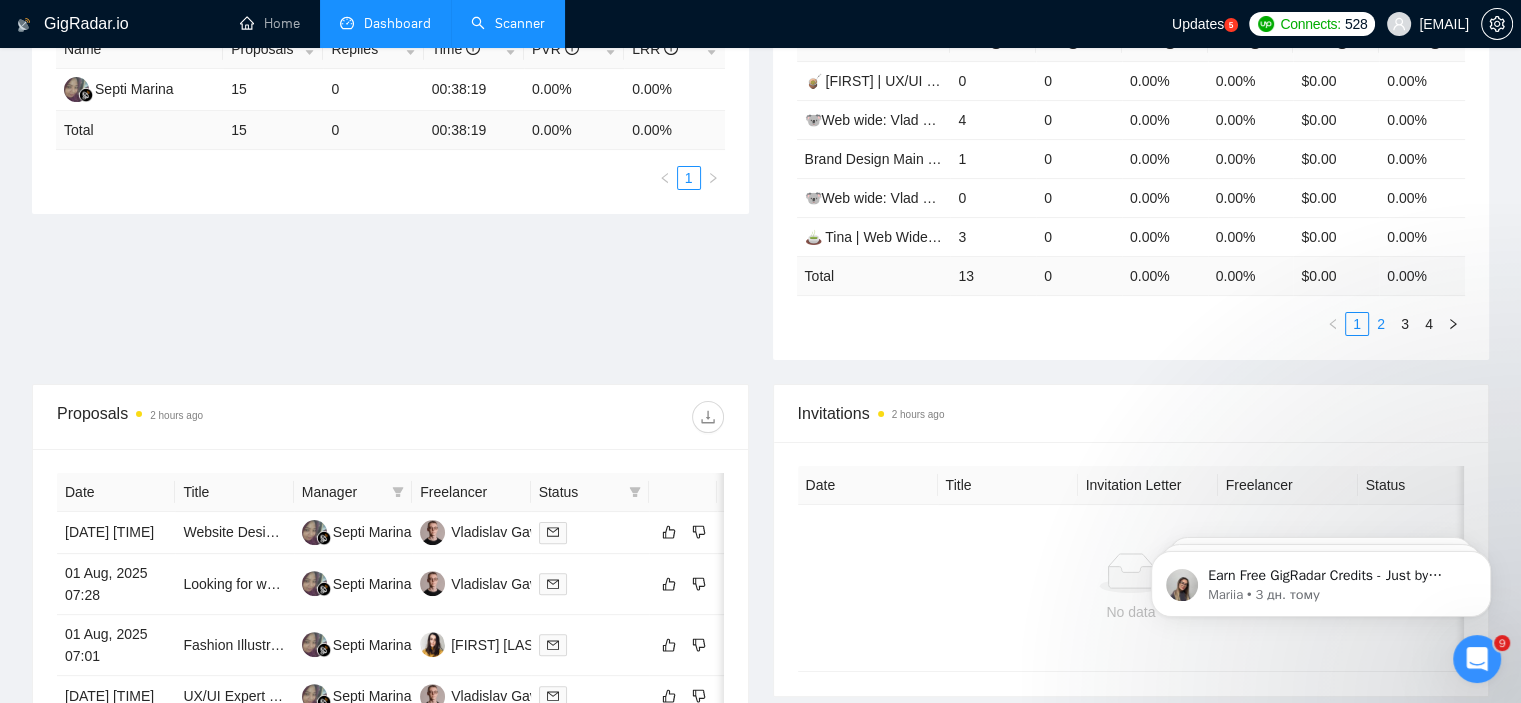 click on "2" at bounding box center [1381, 324] 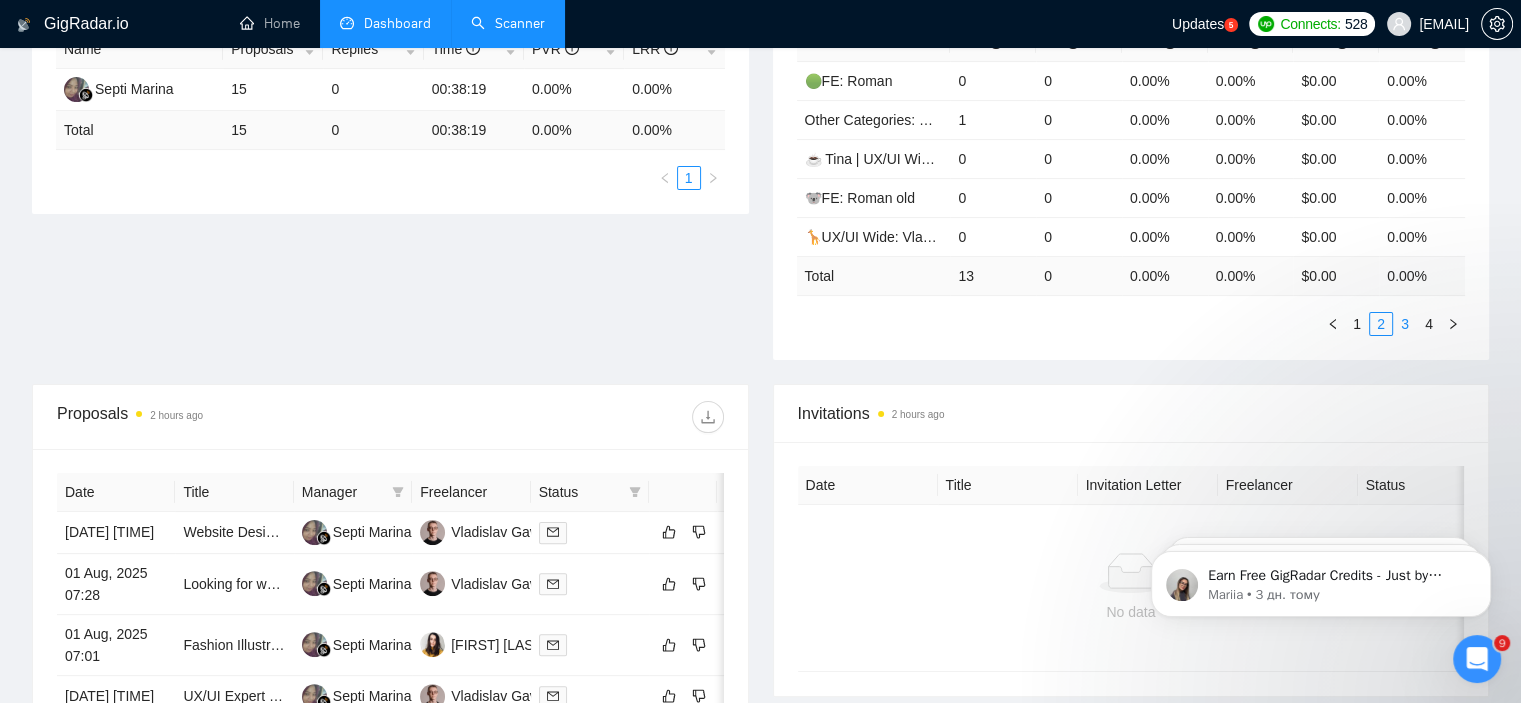 click on "3" at bounding box center (1405, 324) 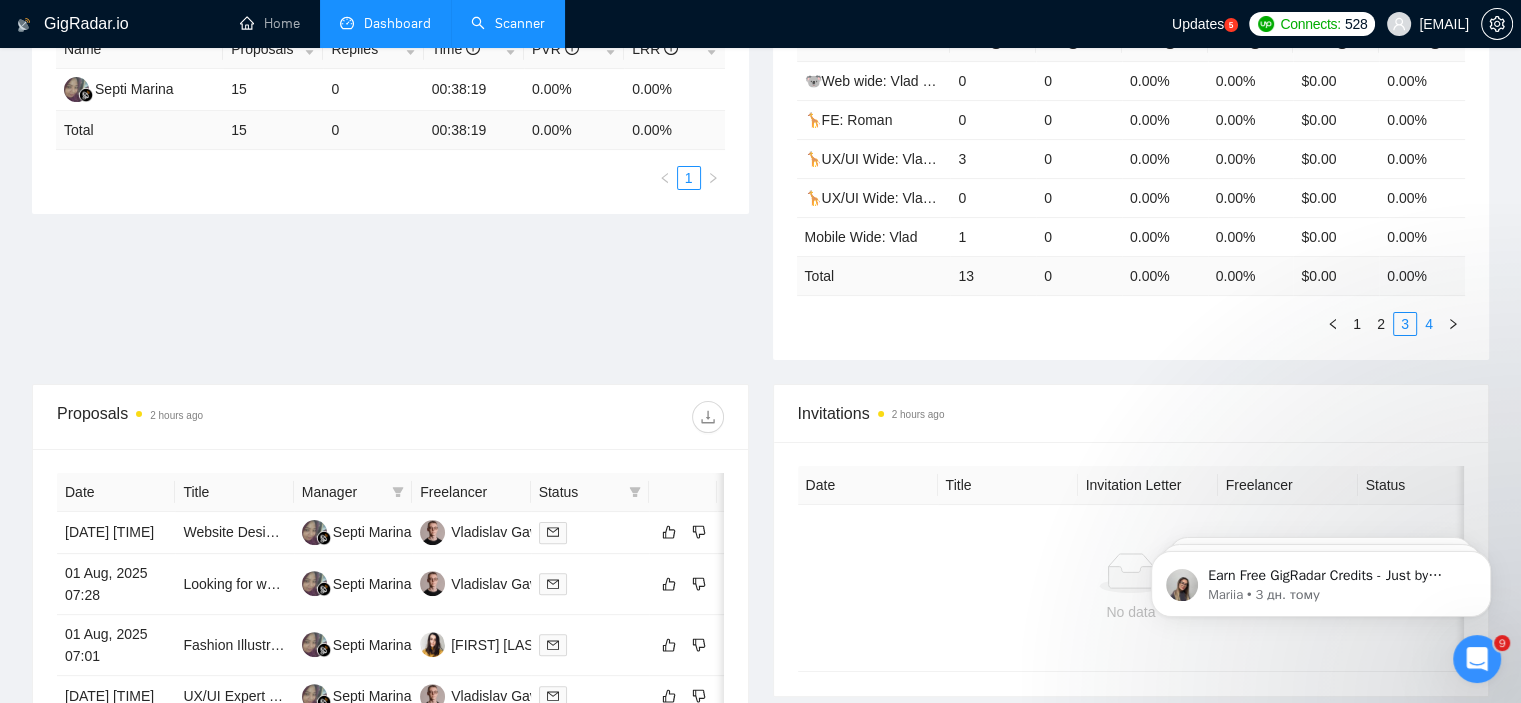 click on "4" at bounding box center (1429, 324) 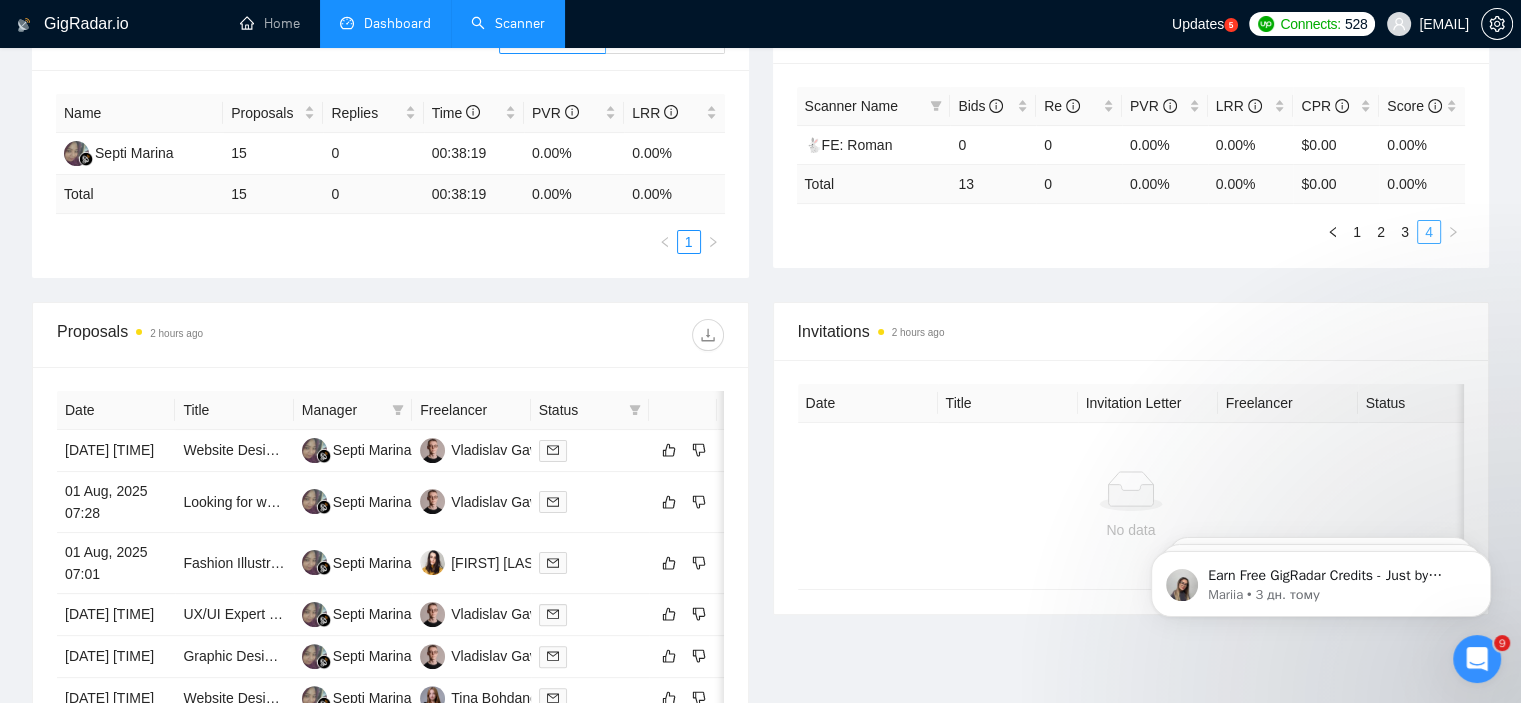 scroll, scrollTop: 328, scrollLeft: 0, axis: vertical 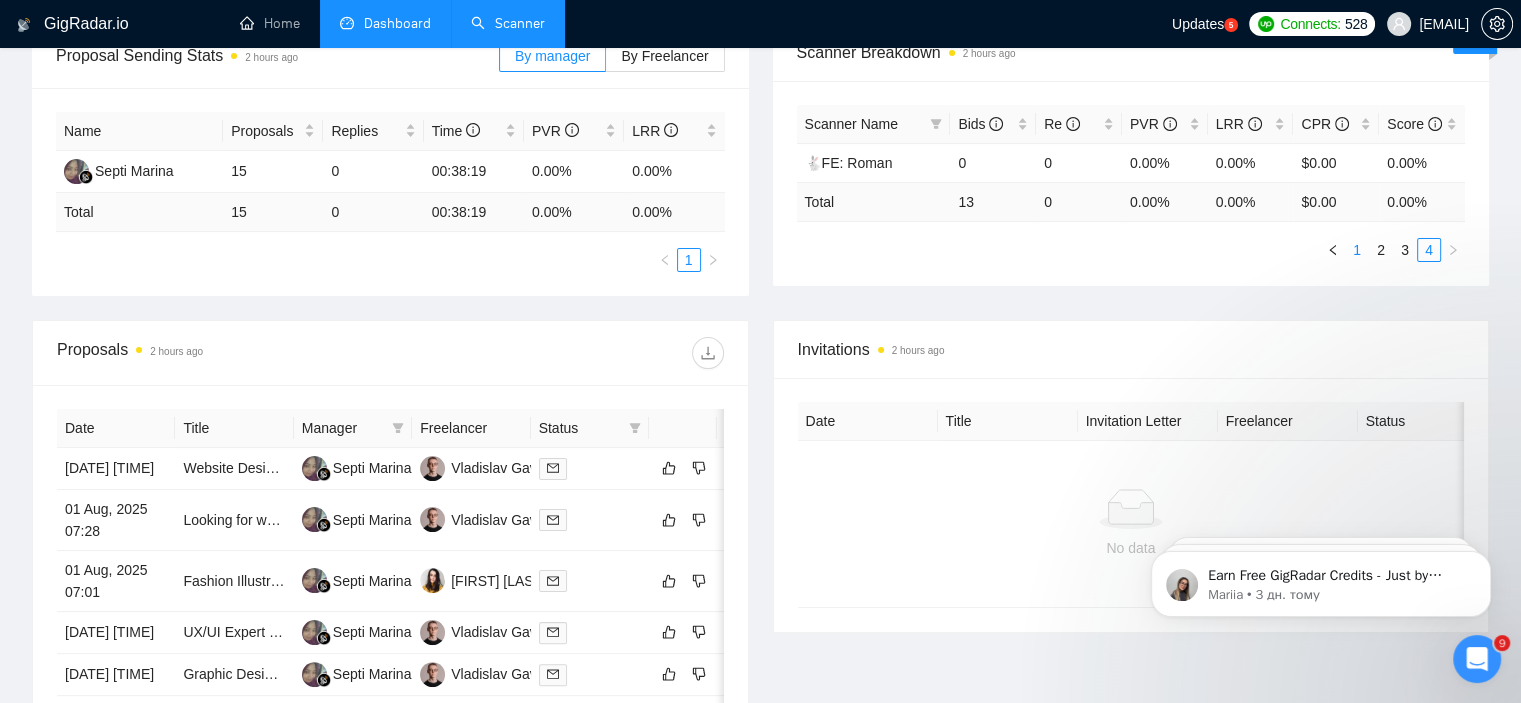 click on "1" at bounding box center [1357, 250] 